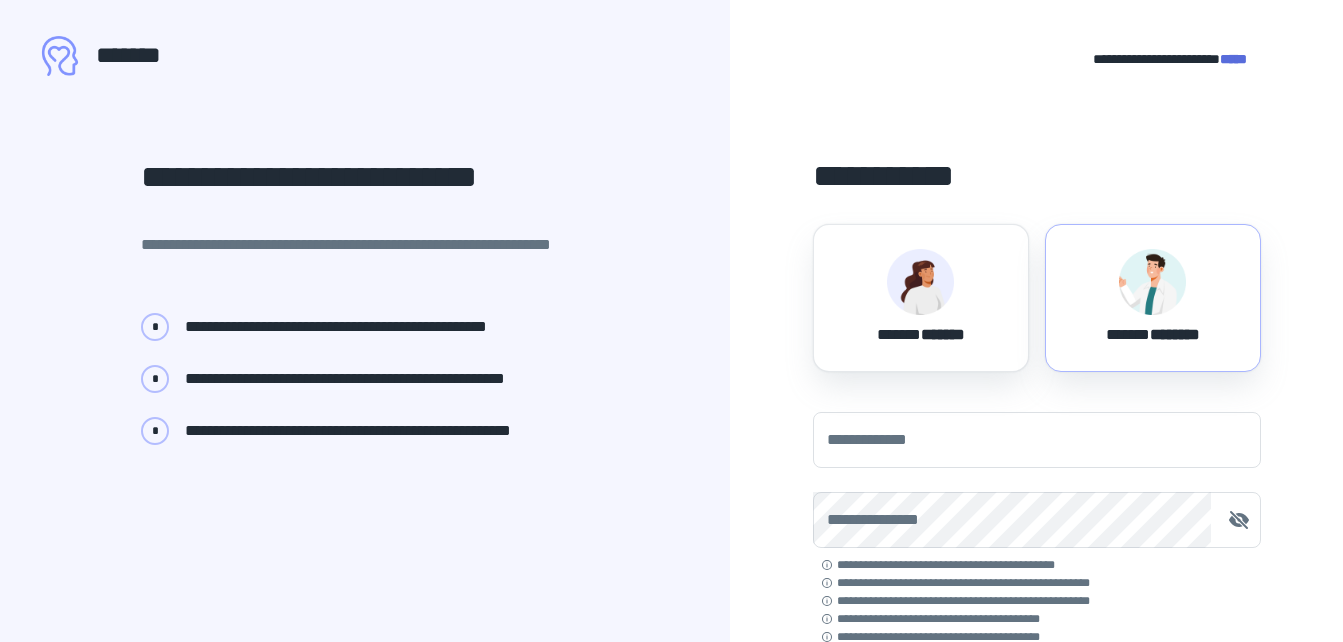scroll, scrollTop: 0, scrollLeft: 0, axis: both 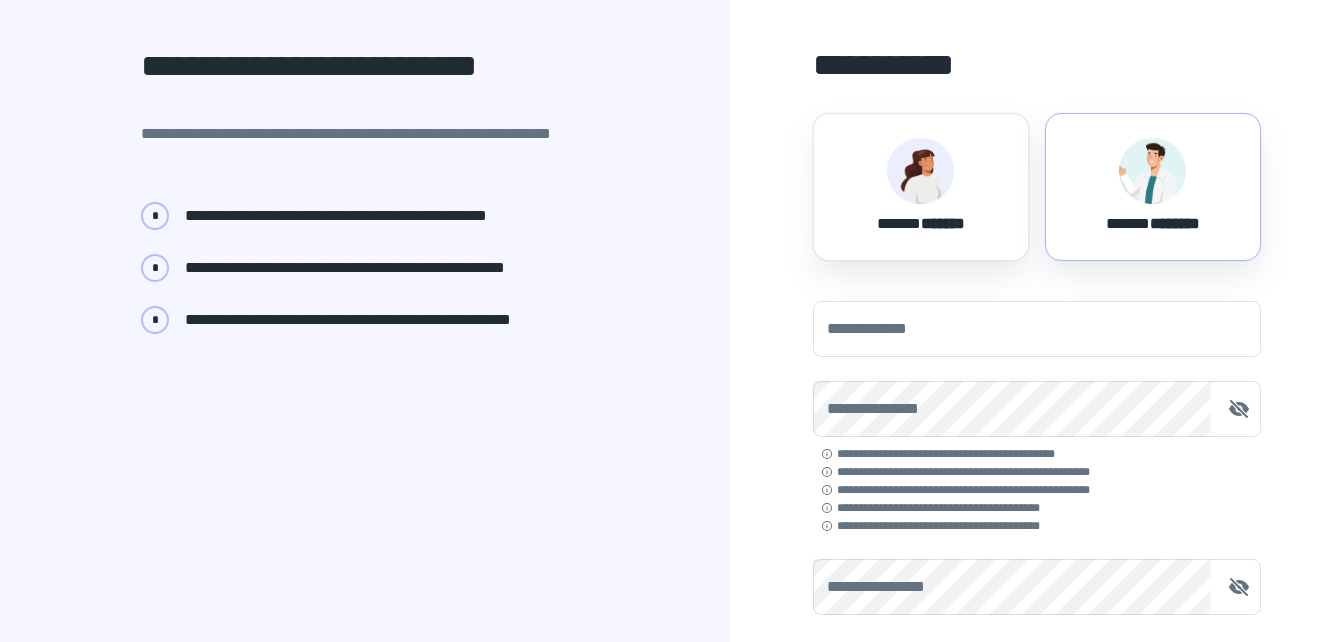 click on "******   ********" at bounding box center (1153, 220) 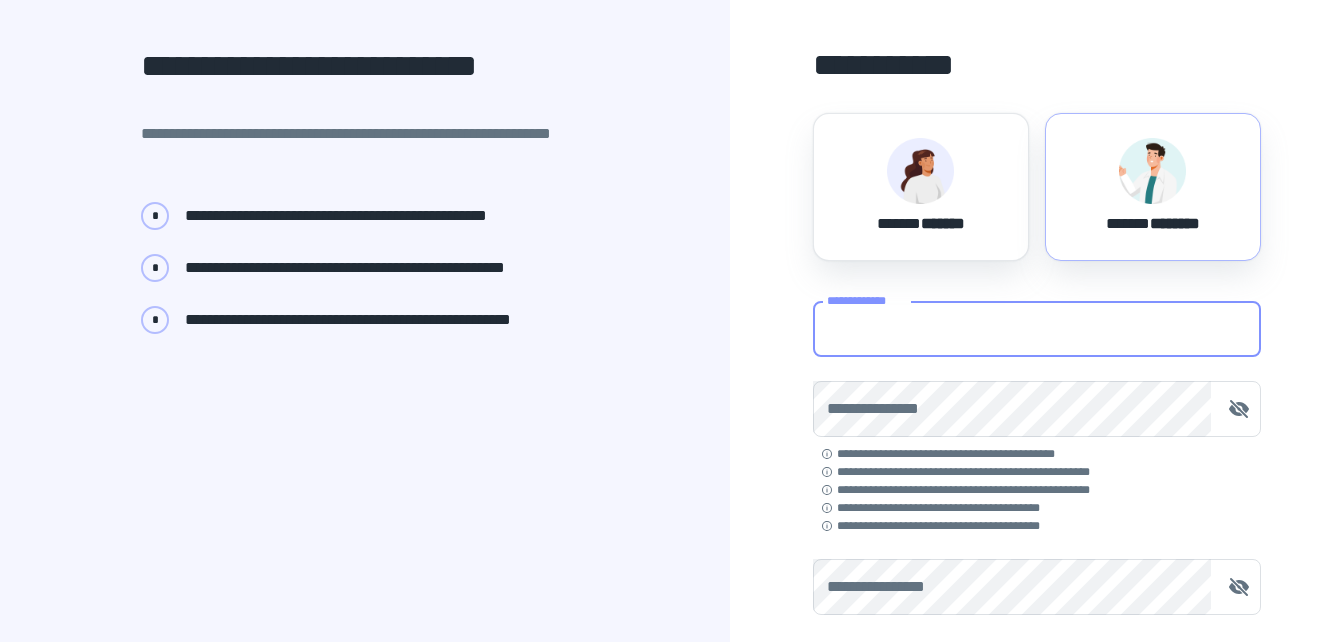 click on "**********" at bounding box center [1037, 329] 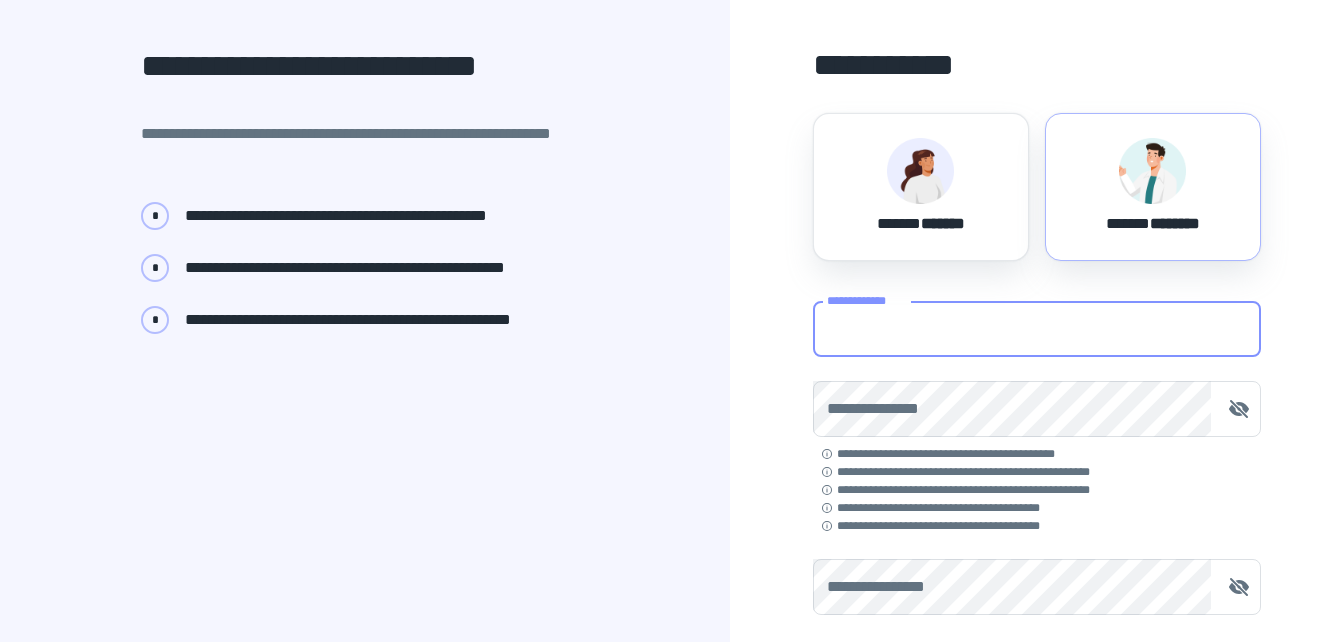 type on "**********" 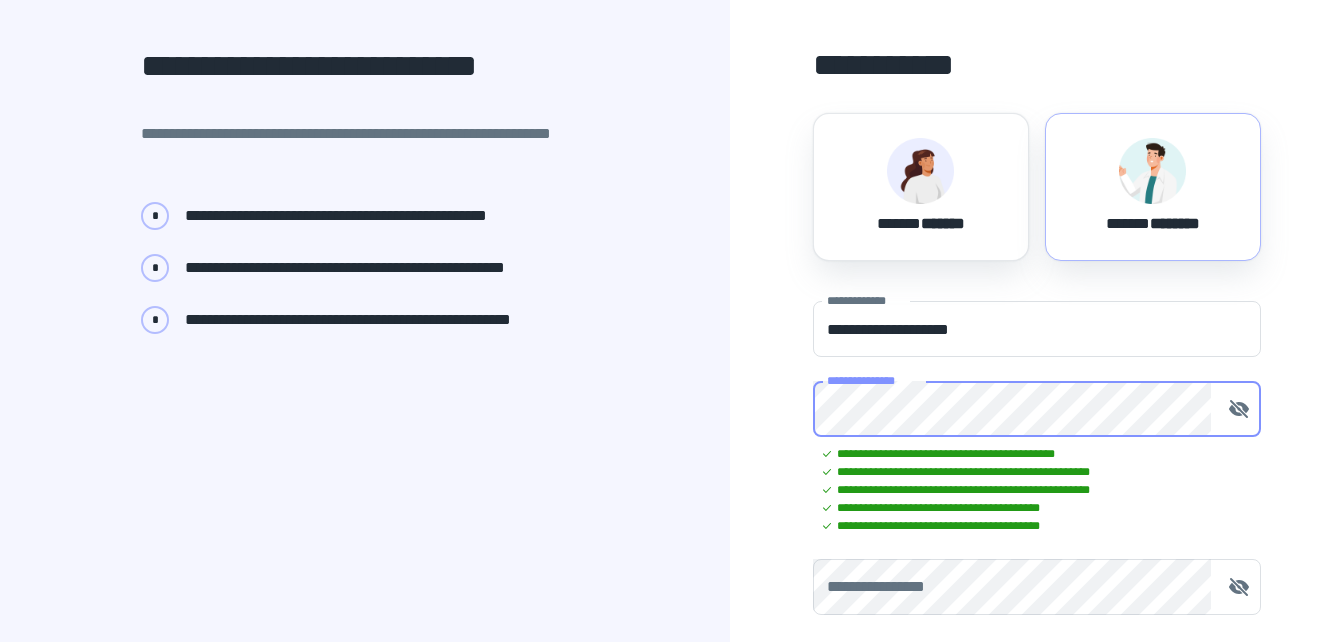 click on "**********" at bounding box center [1037, 587] 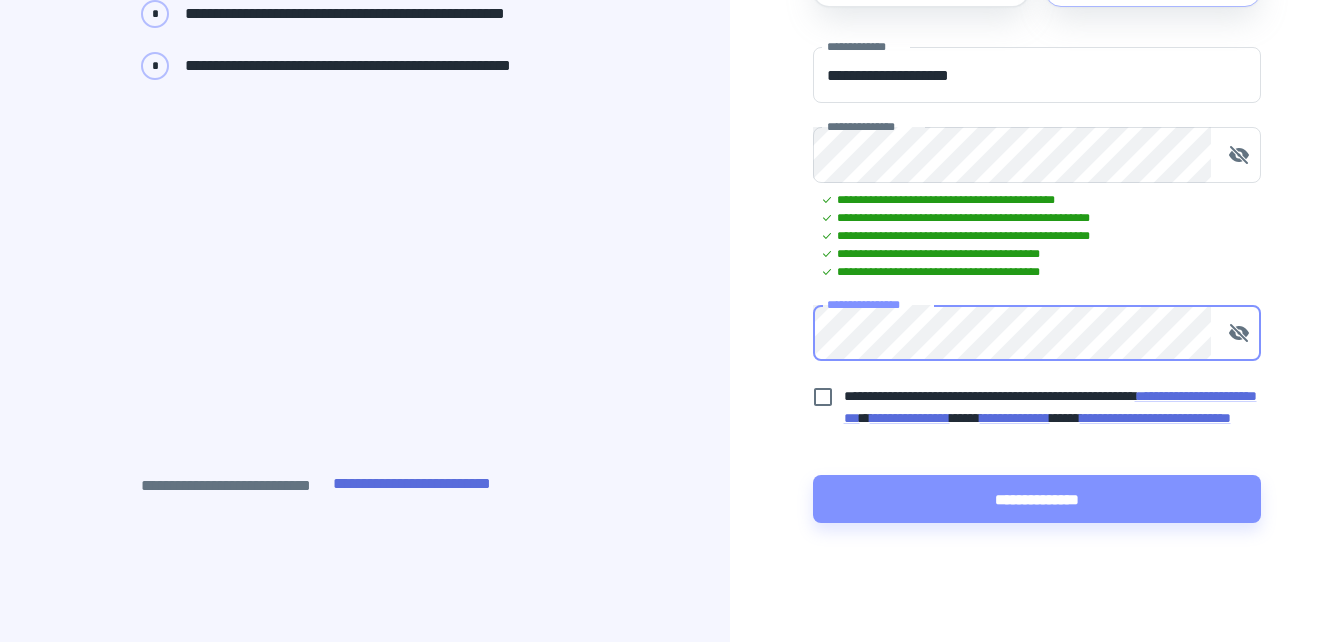 scroll, scrollTop: 374, scrollLeft: 0, axis: vertical 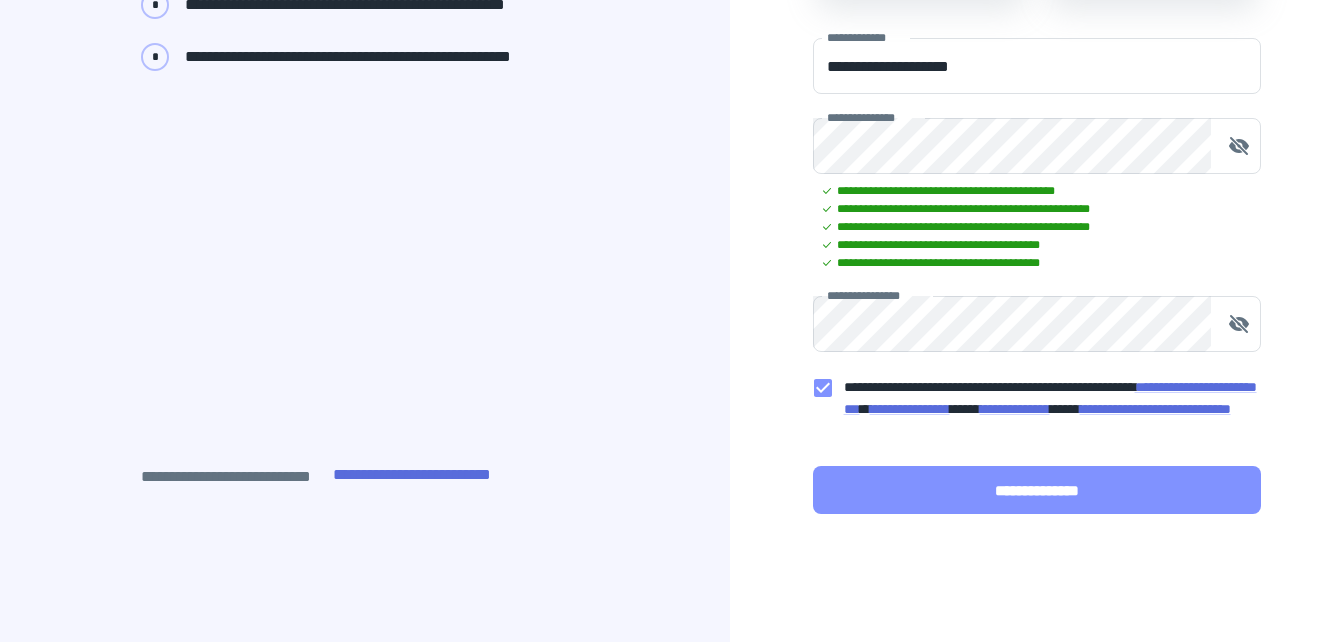 click on "**********" at bounding box center [1037, 490] 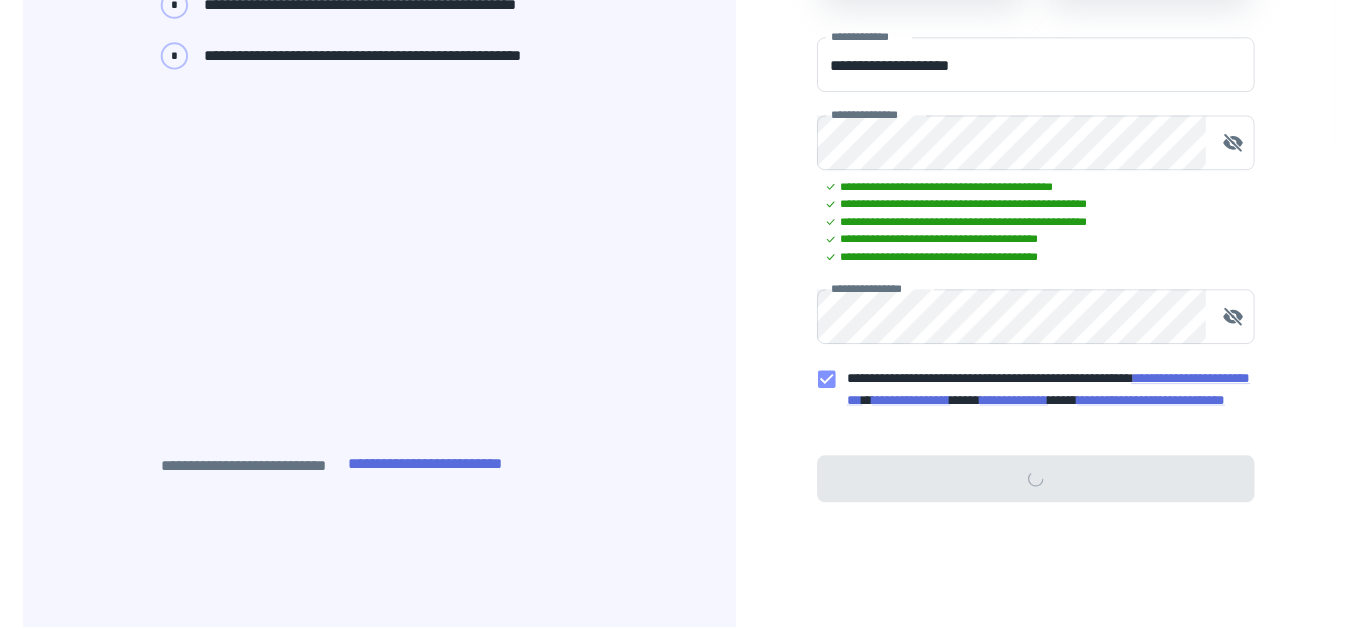scroll, scrollTop: 0, scrollLeft: 0, axis: both 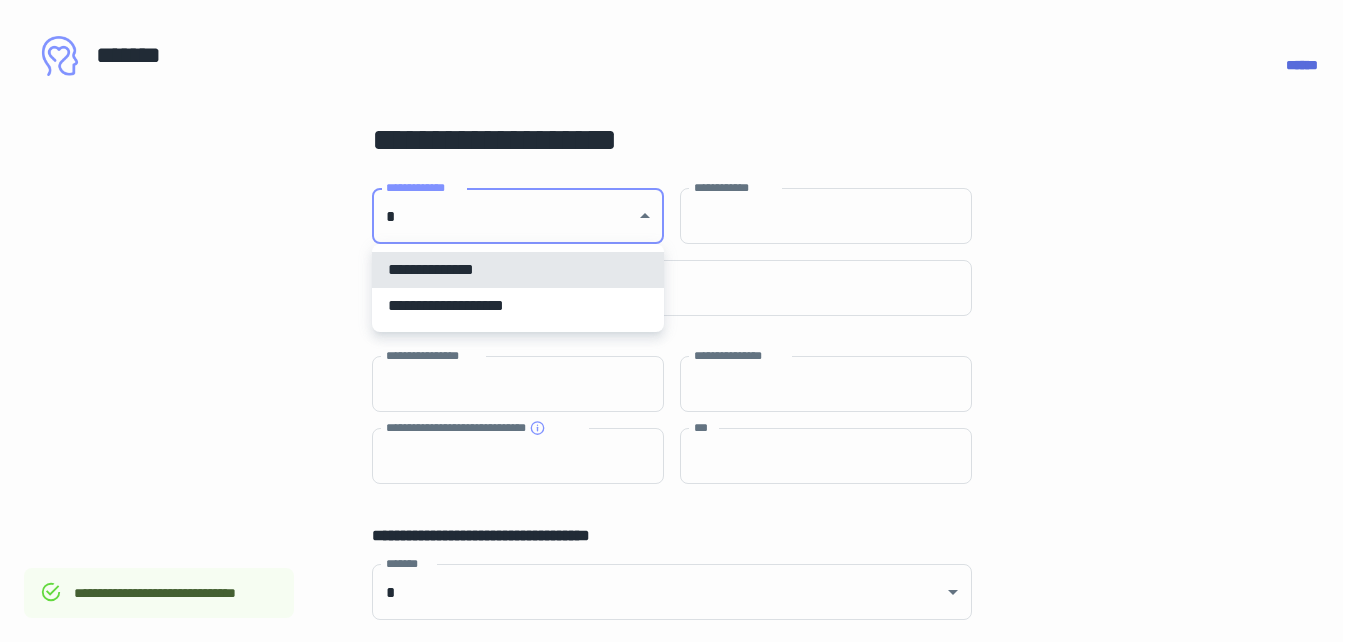 click on "**********" at bounding box center (679, 321) 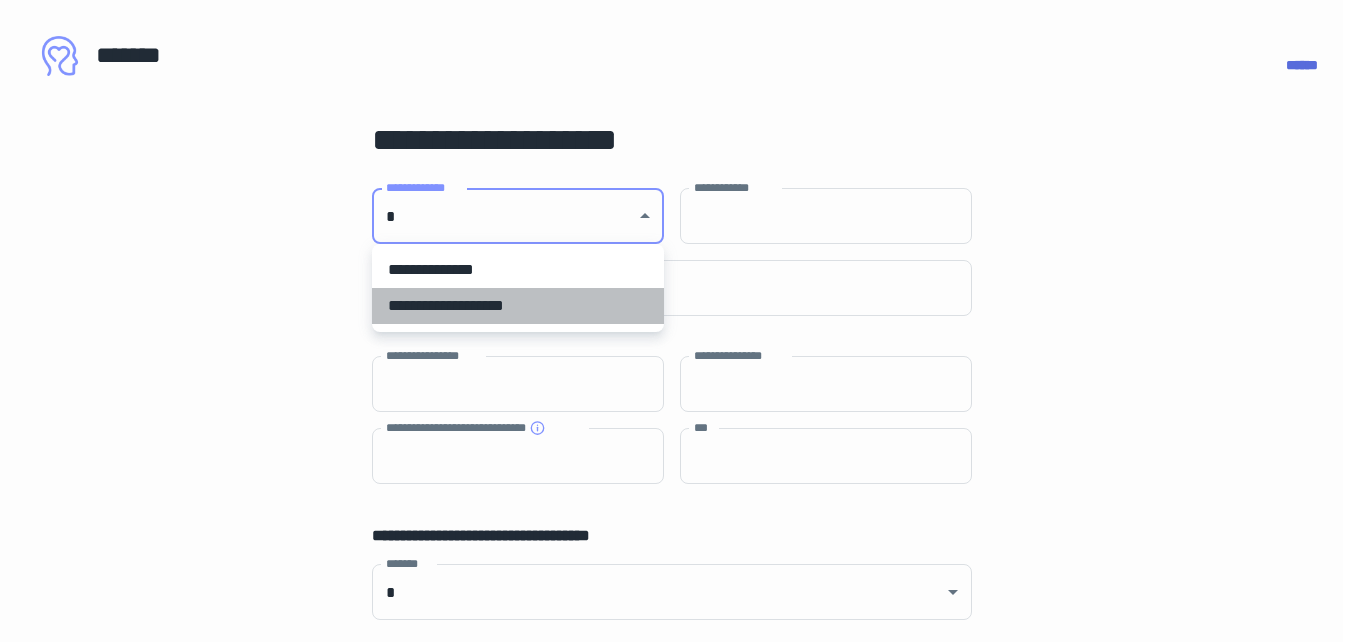 click on "**********" at bounding box center (518, 306) 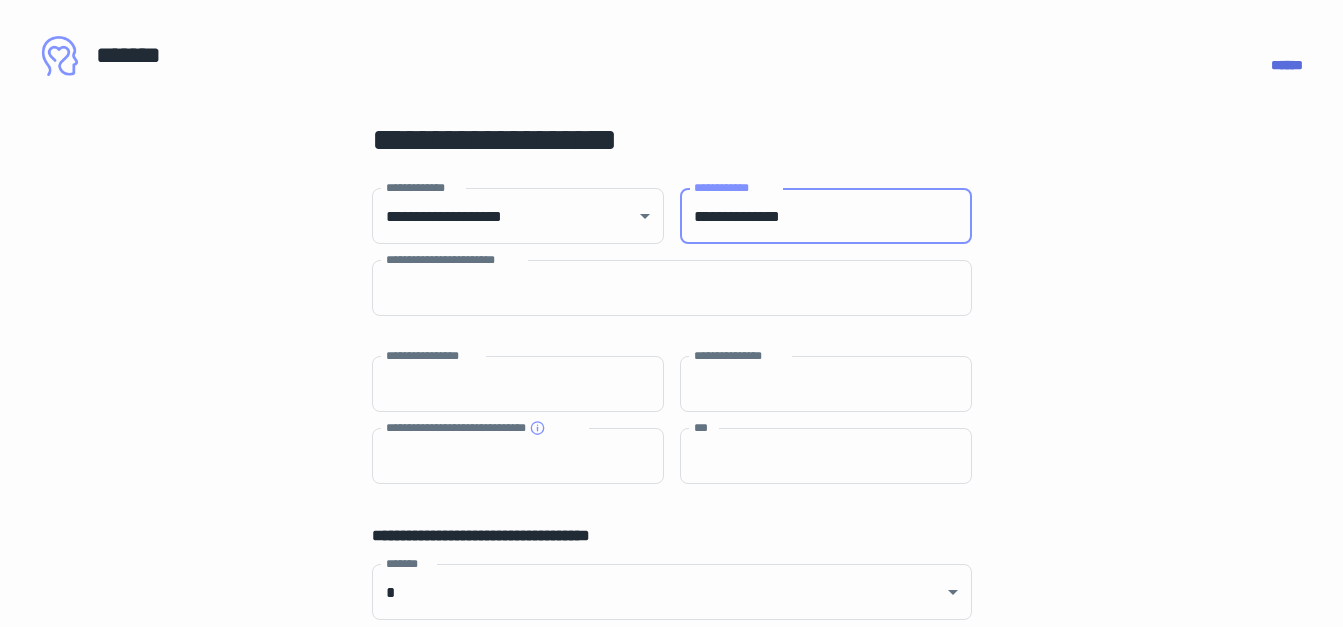 click on "**********" at bounding box center (826, 216) 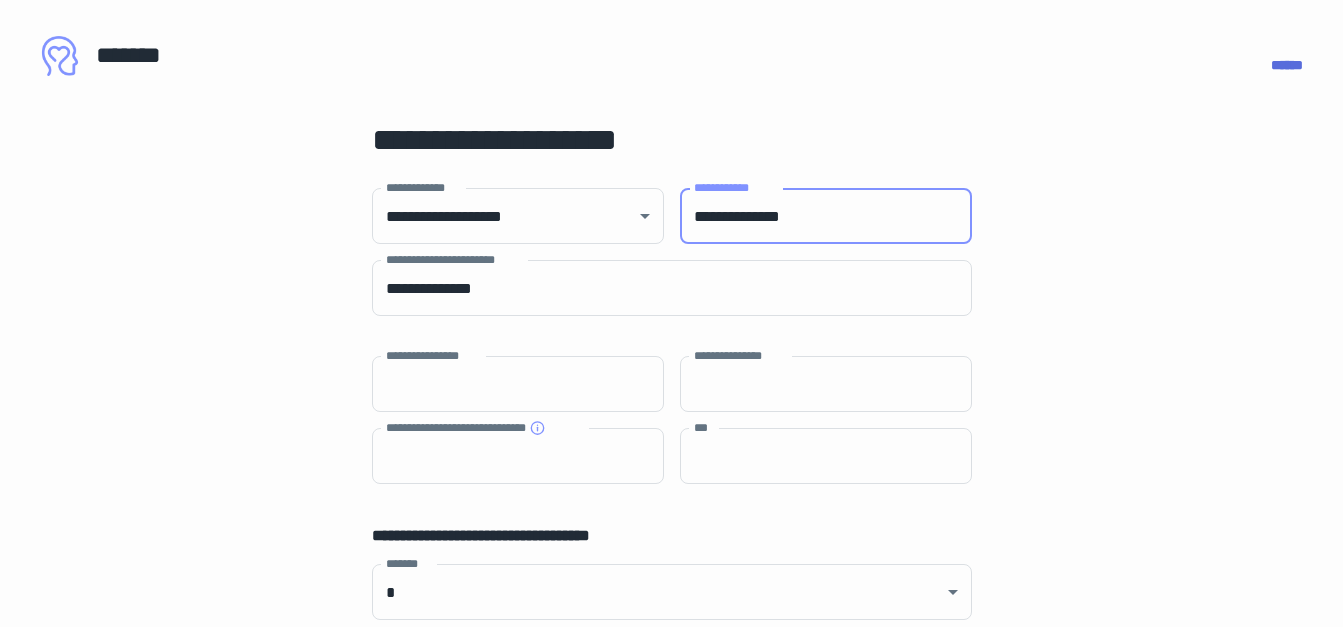 type on "***" 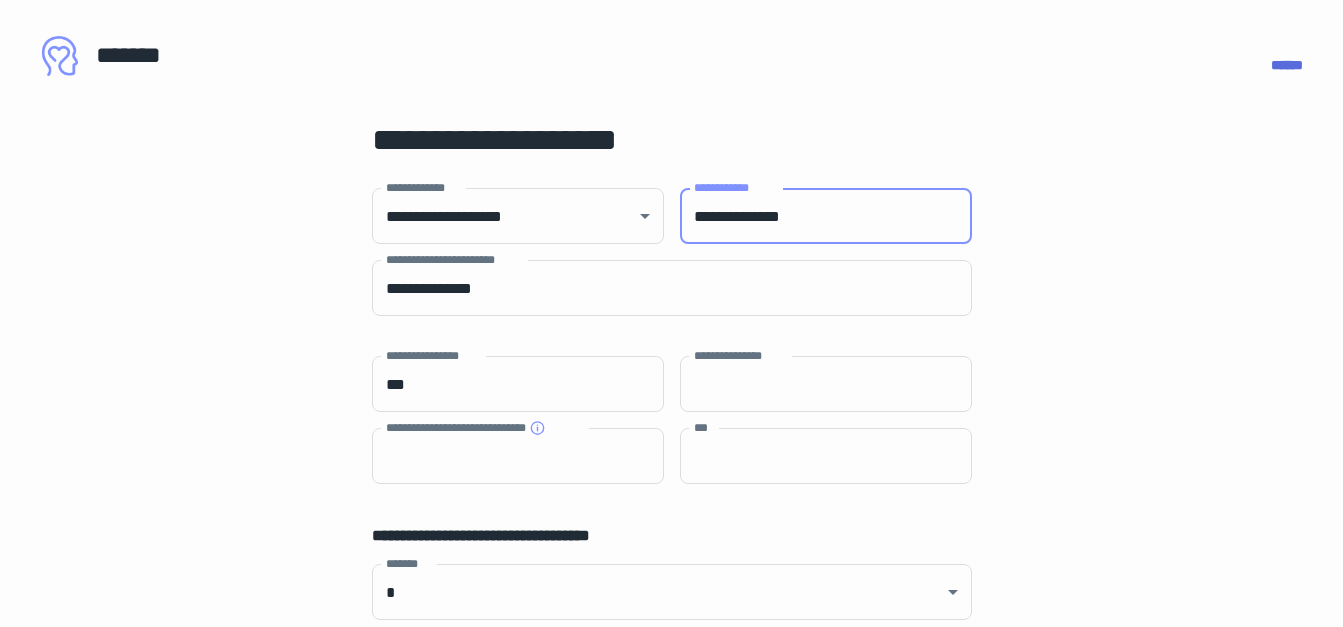 type on "********" 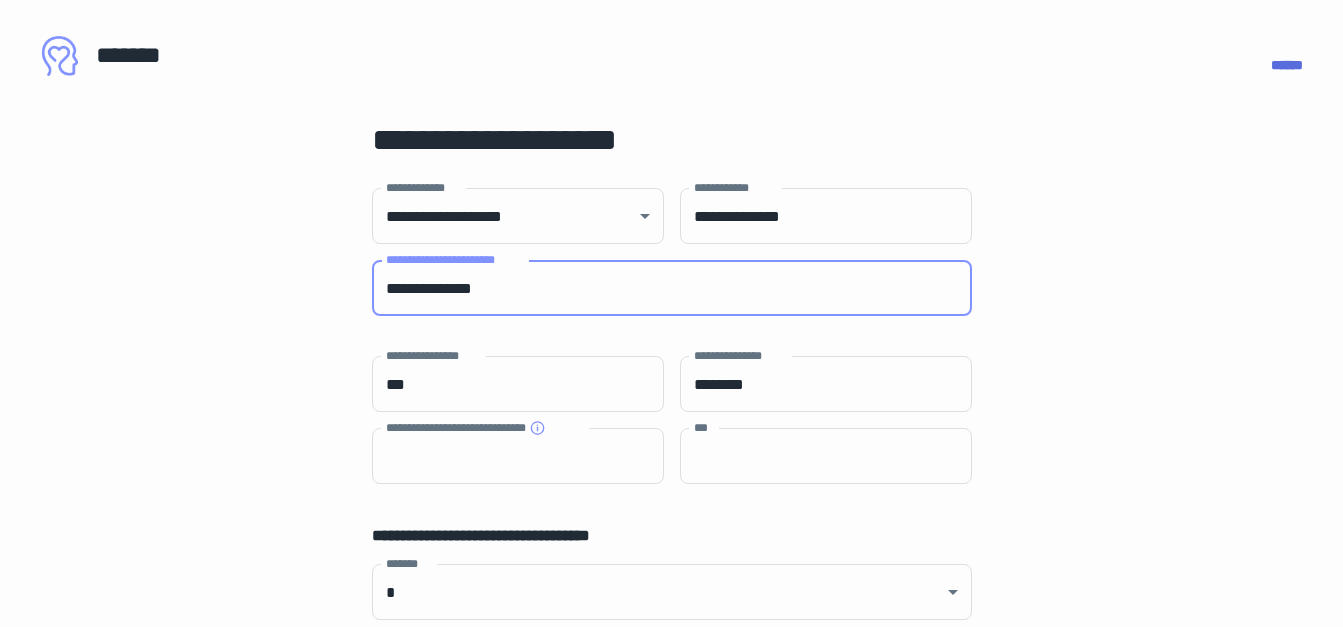 click on "**********" at bounding box center [672, 288] 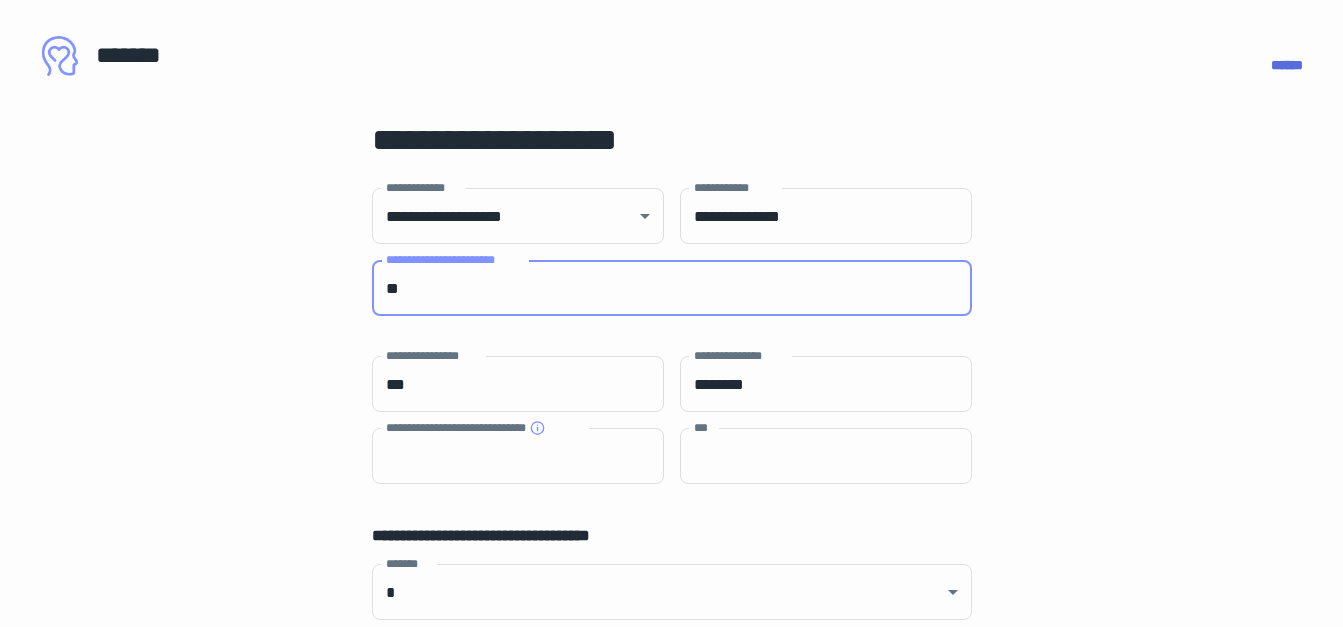 type on "*" 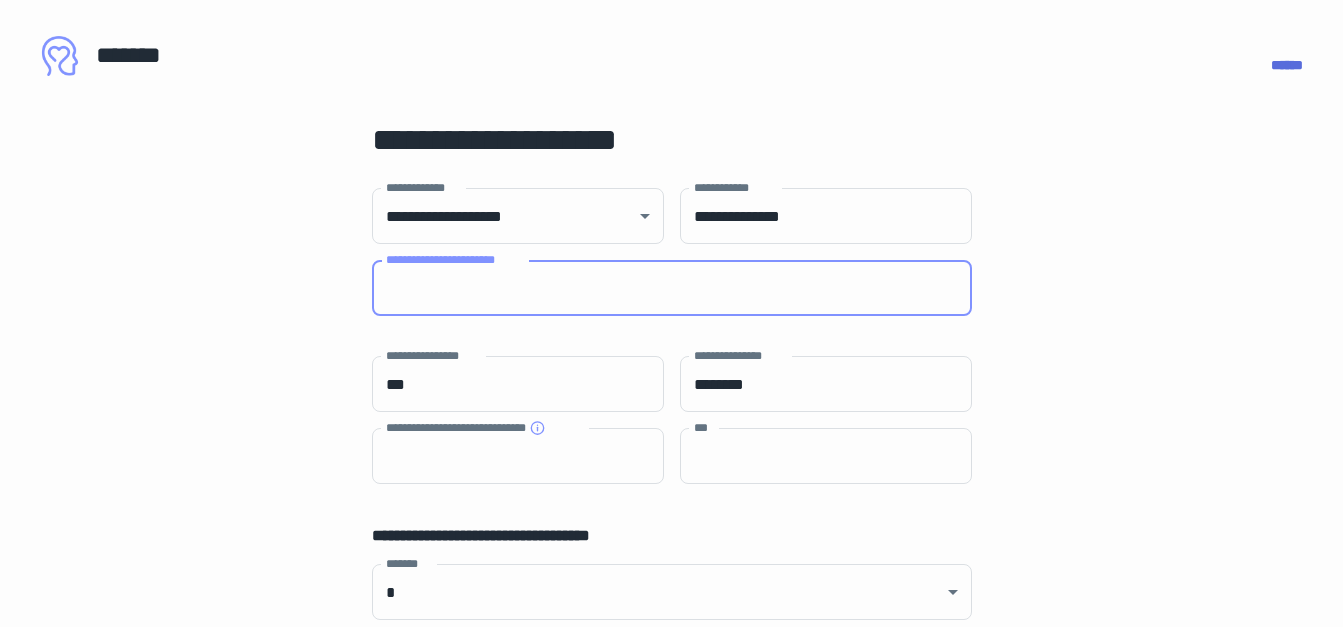 type 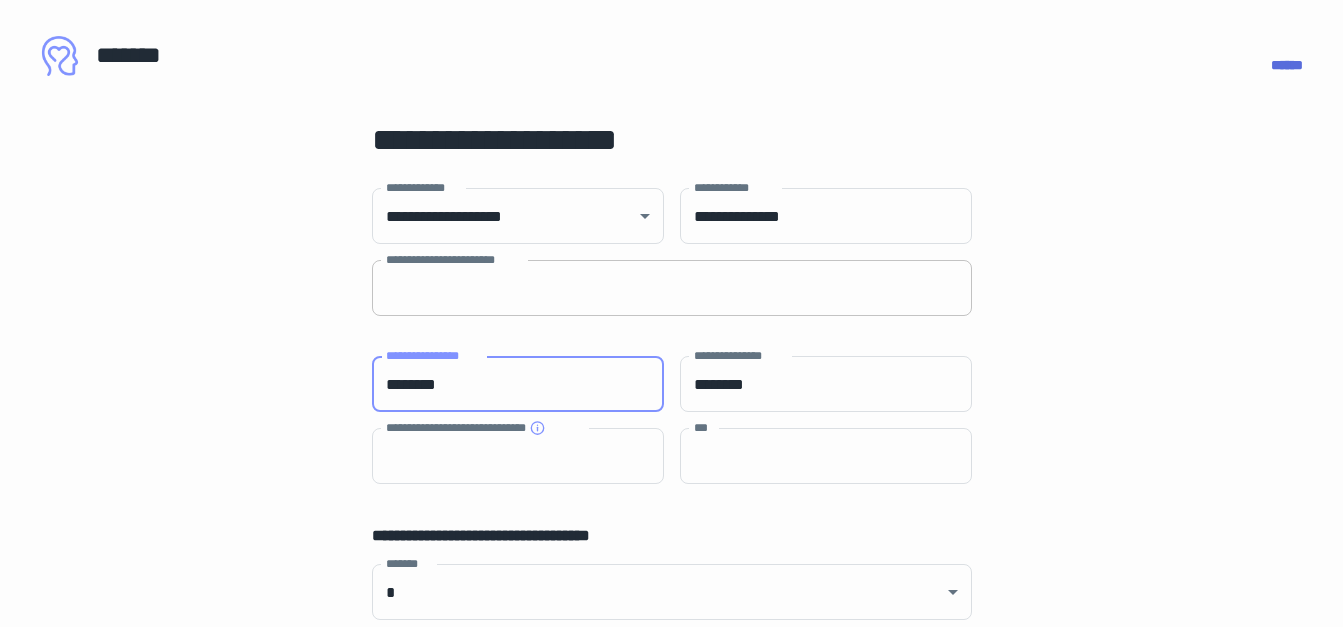 type on "********" 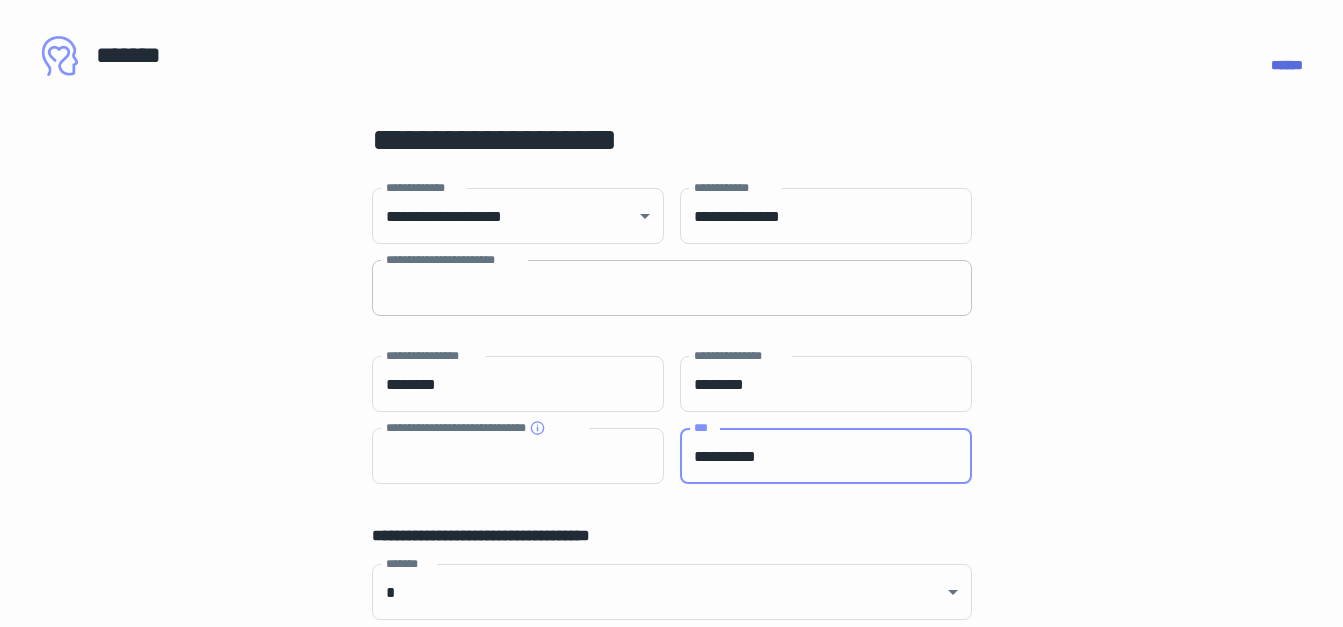 type on "**********" 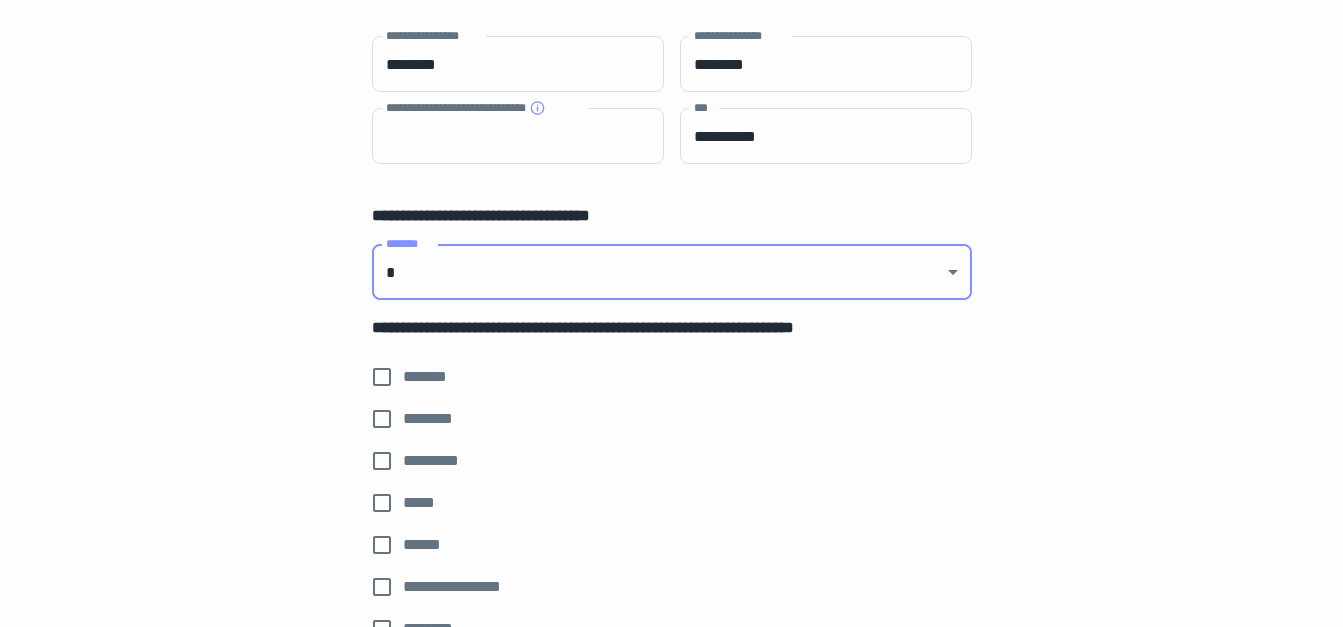 scroll, scrollTop: 337, scrollLeft: 0, axis: vertical 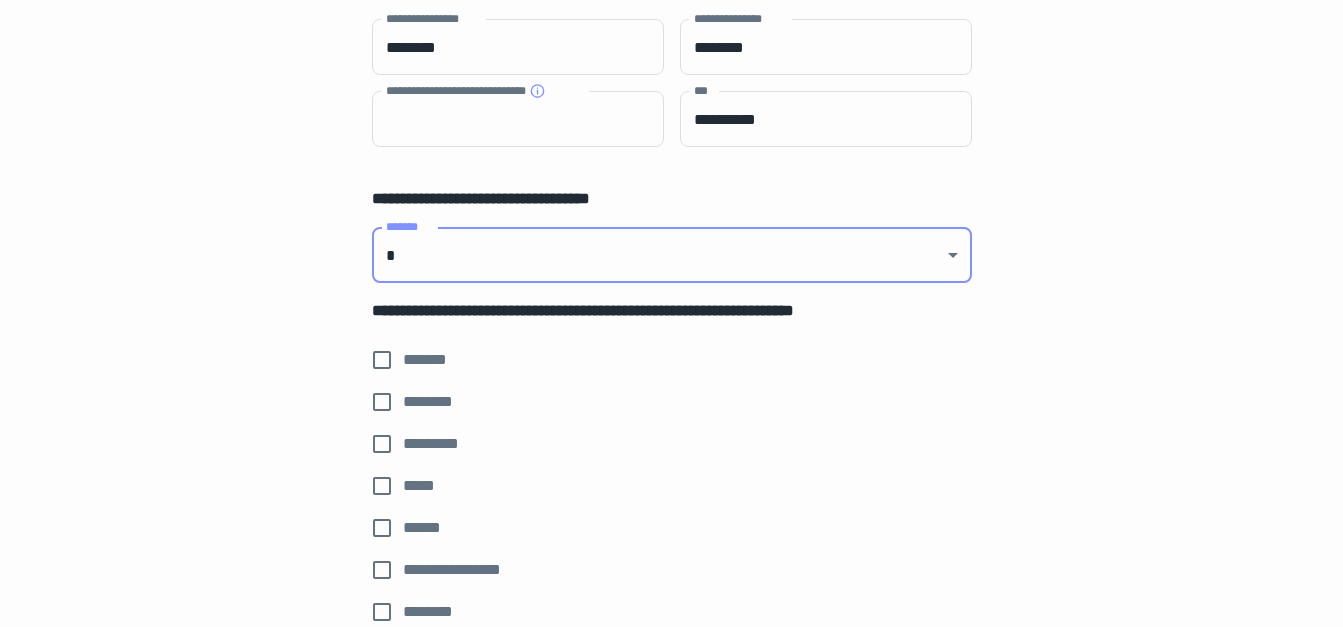 click on "**********" at bounding box center [671, -24] 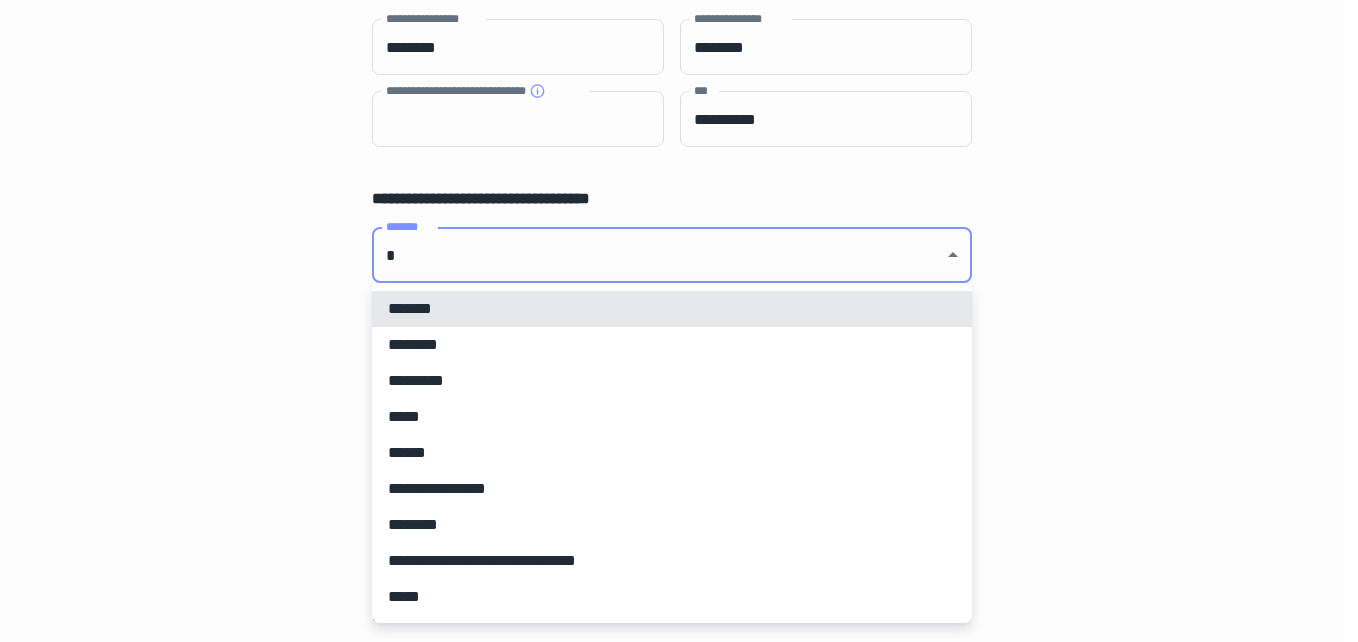 click on "********" at bounding box center [672, 345] 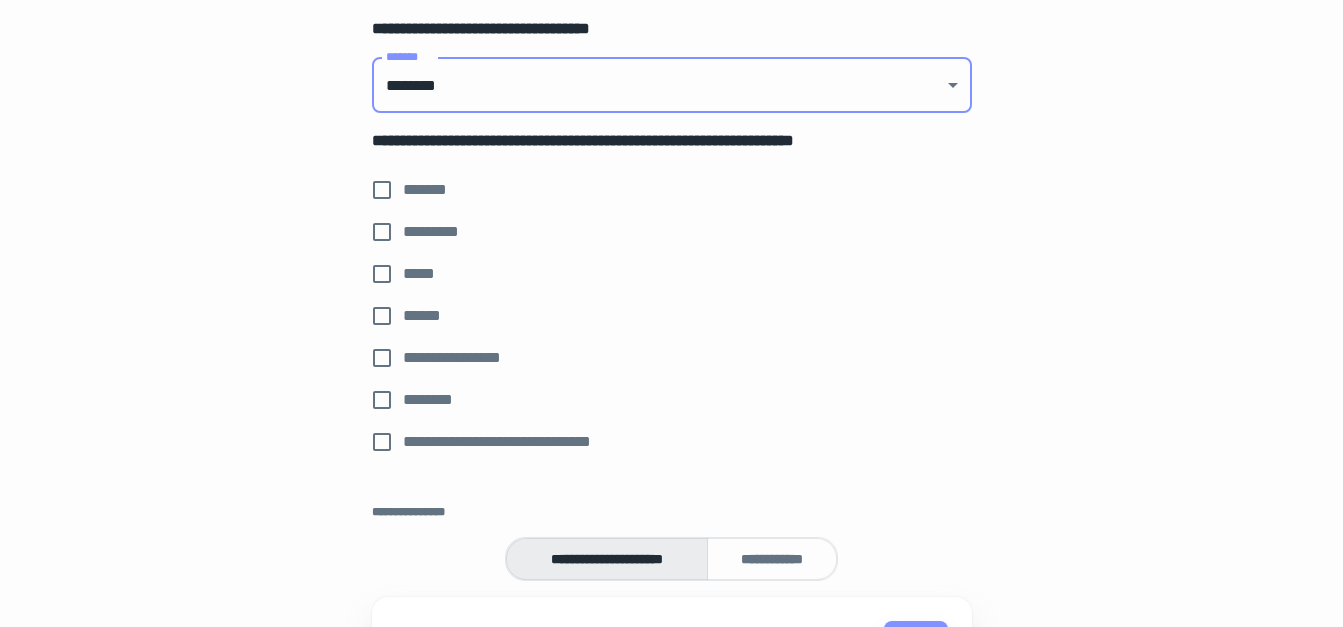 scroll, scrollTop: 510, scrollLeft: 0, axis: vertical 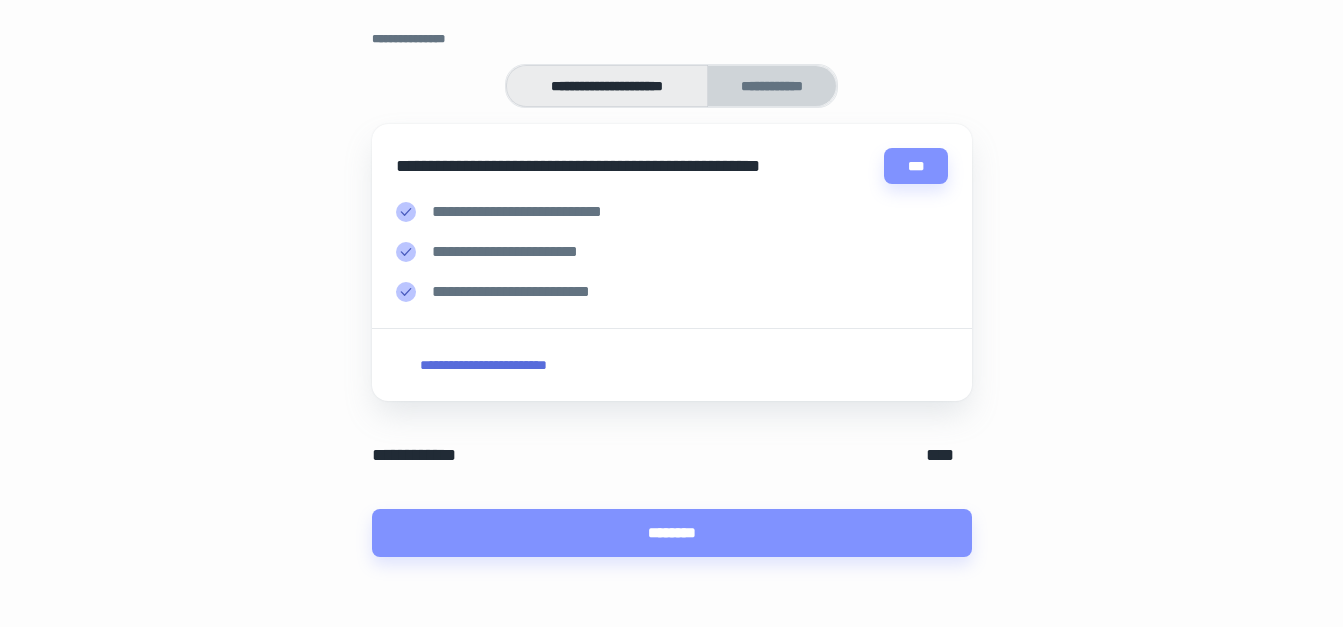click on "**********" at bounding box center (772, 86) 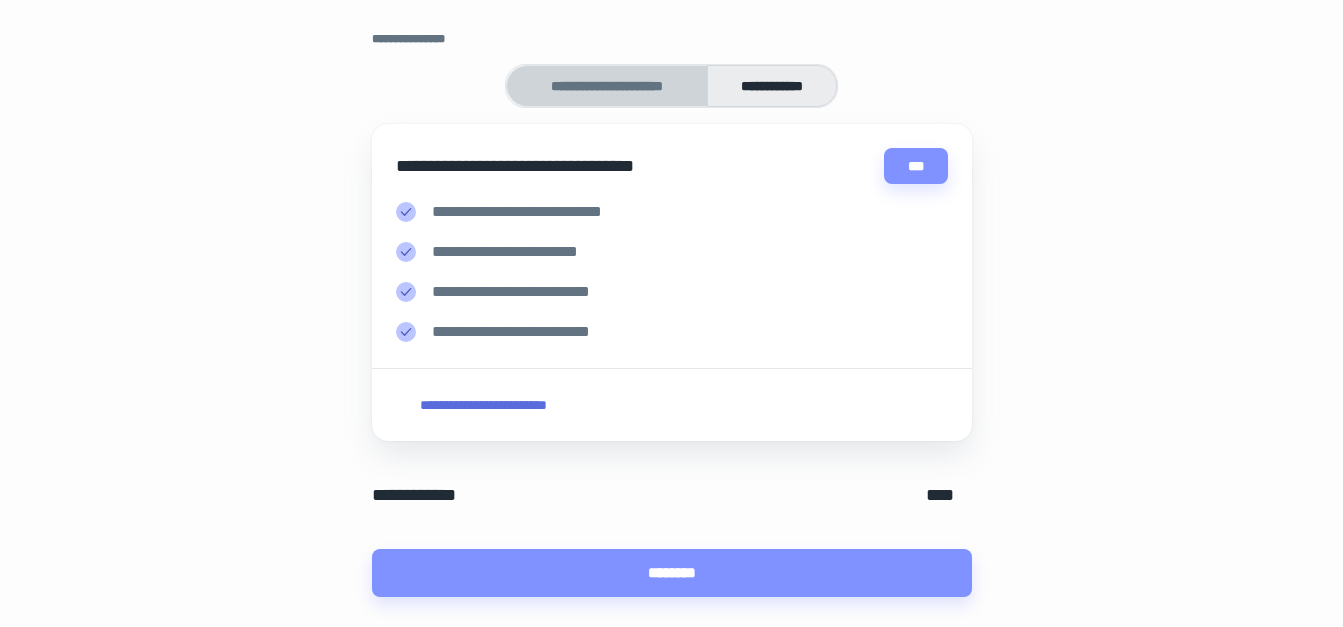 click on "**********" at bounding box center [607, 86] 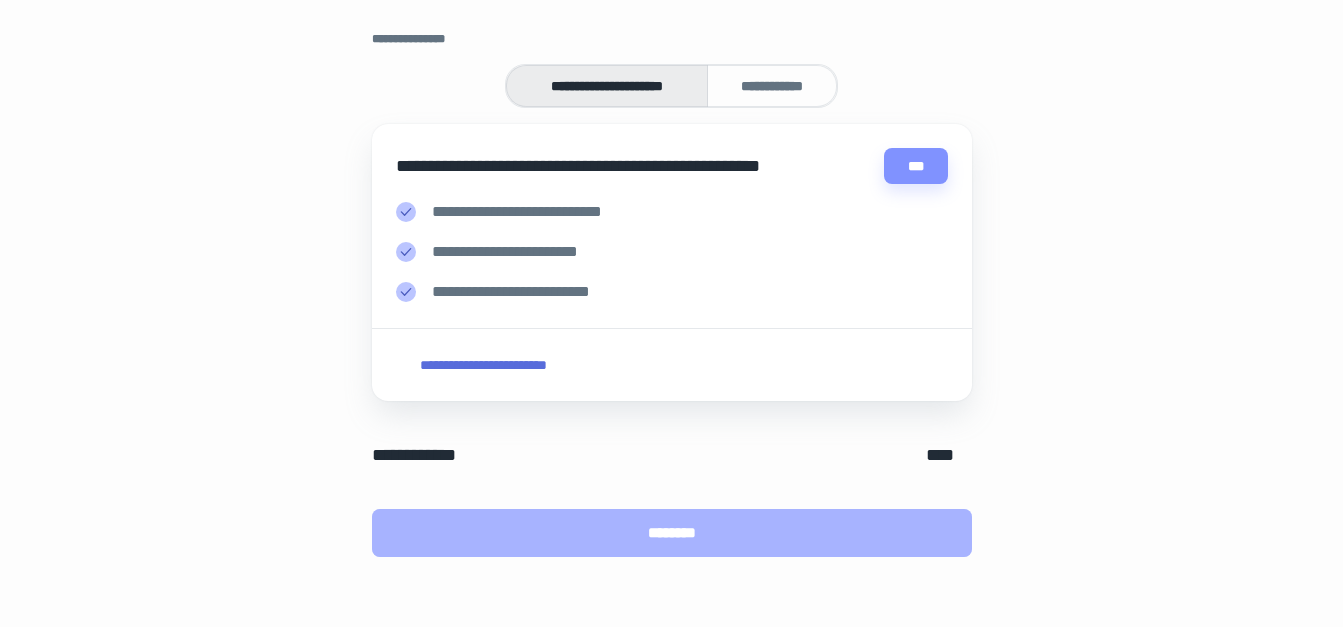 click on "********" at bounding box center [672, 533] 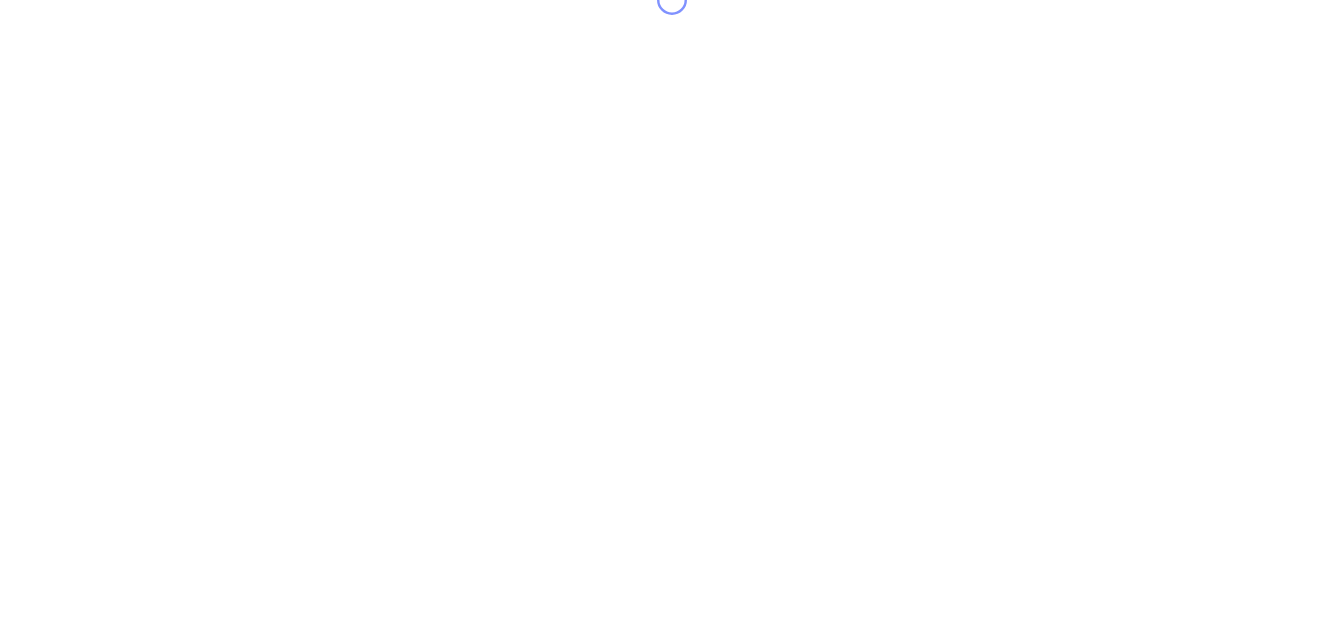 scroll, scrollTop: 0, scrollLeft: 0, axis: both 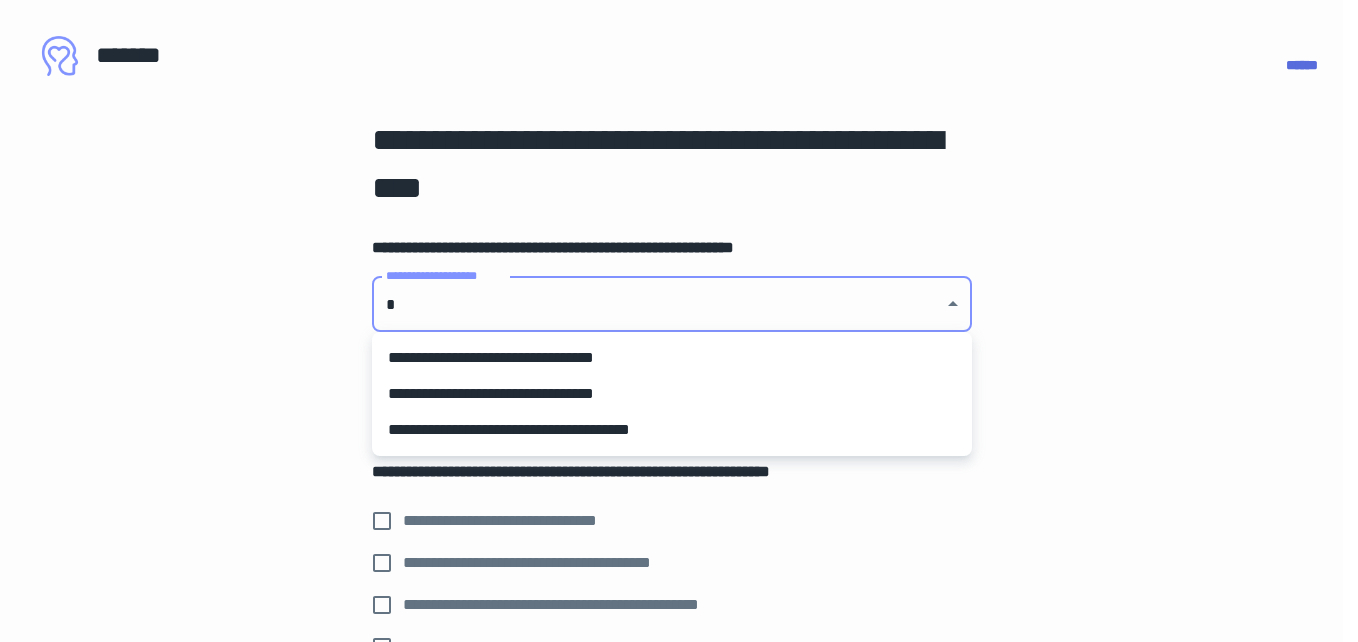 click on "**********" at bounding box center [679, 321] 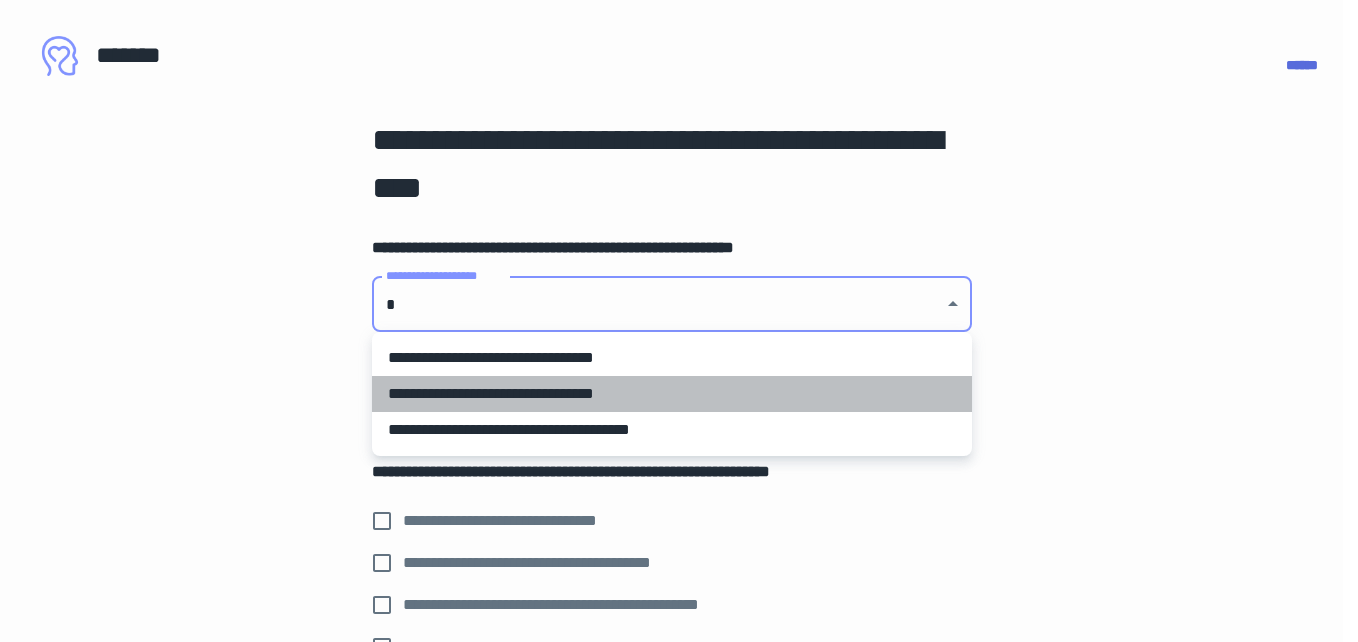 click on "**********" at bounding box center (672, 394) 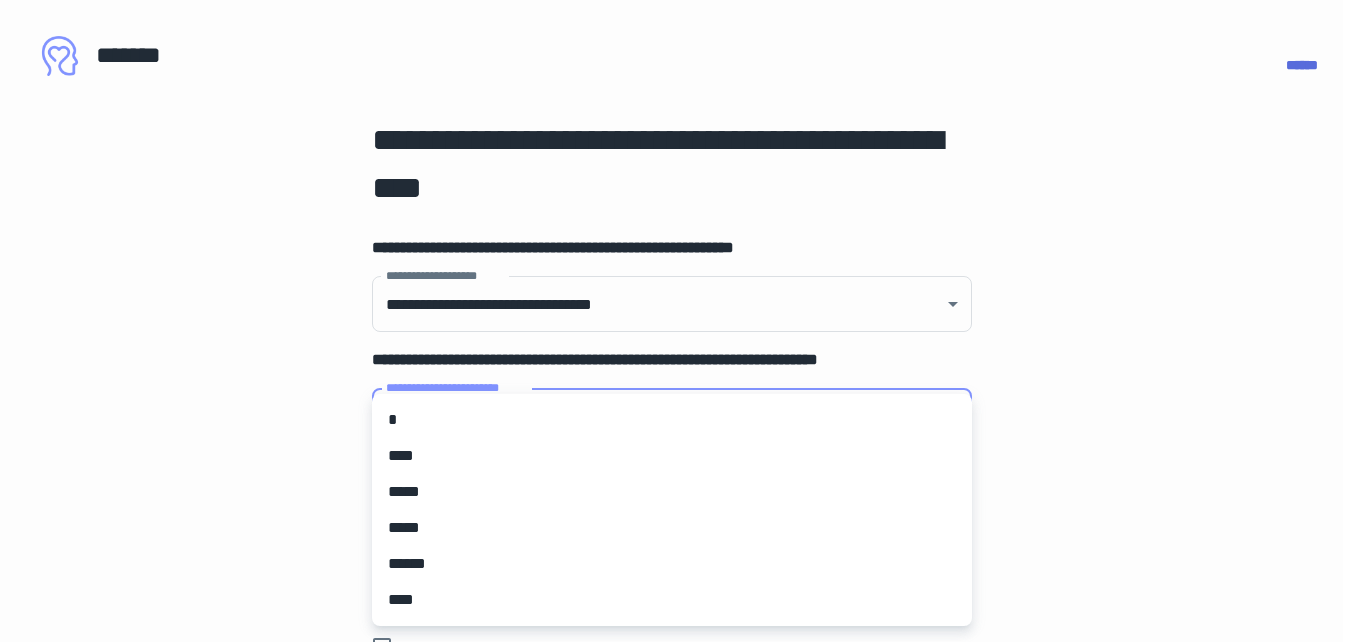 click on "**********" at bounding box center [679, 321] 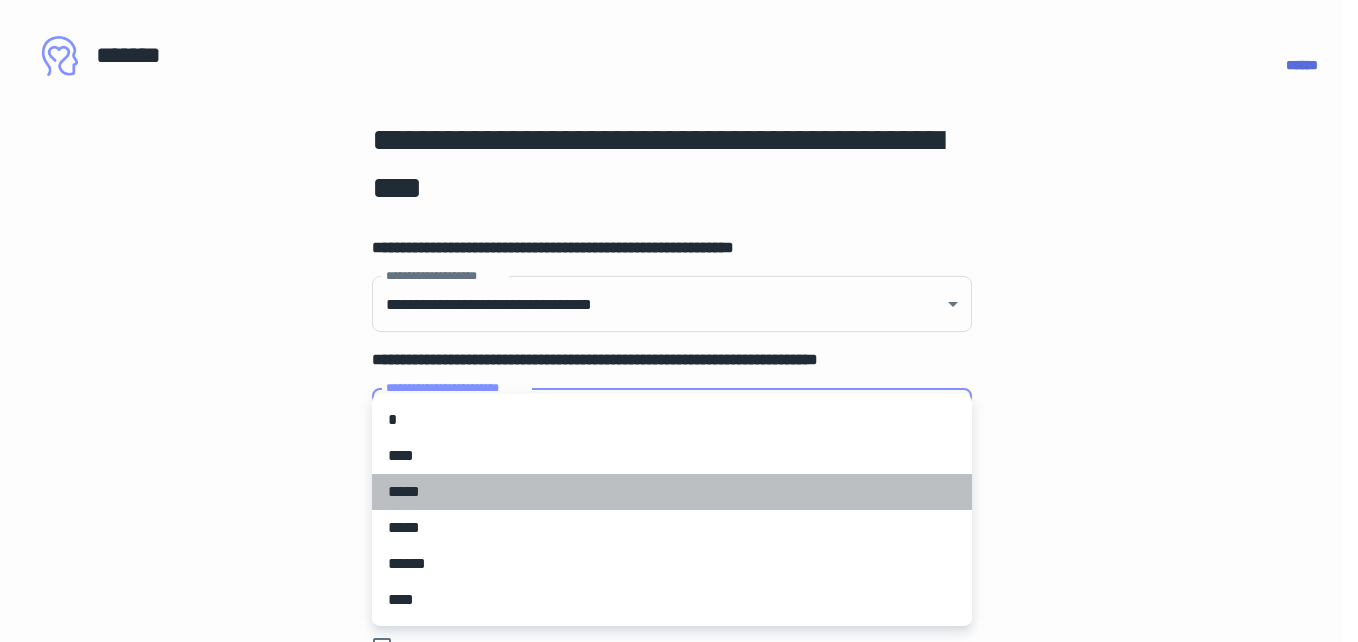click on "*****" at bounding box center (672, 492) 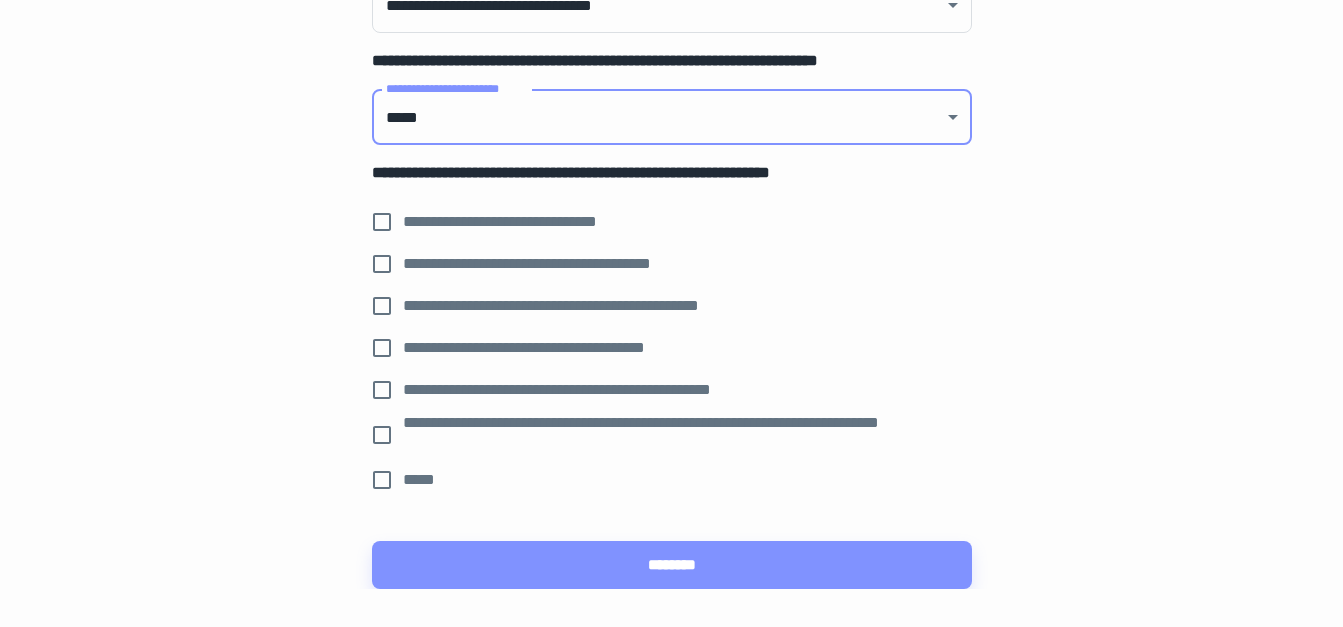 scroll, scrollTop: 308, scrollLeft: 0, axis: vertical 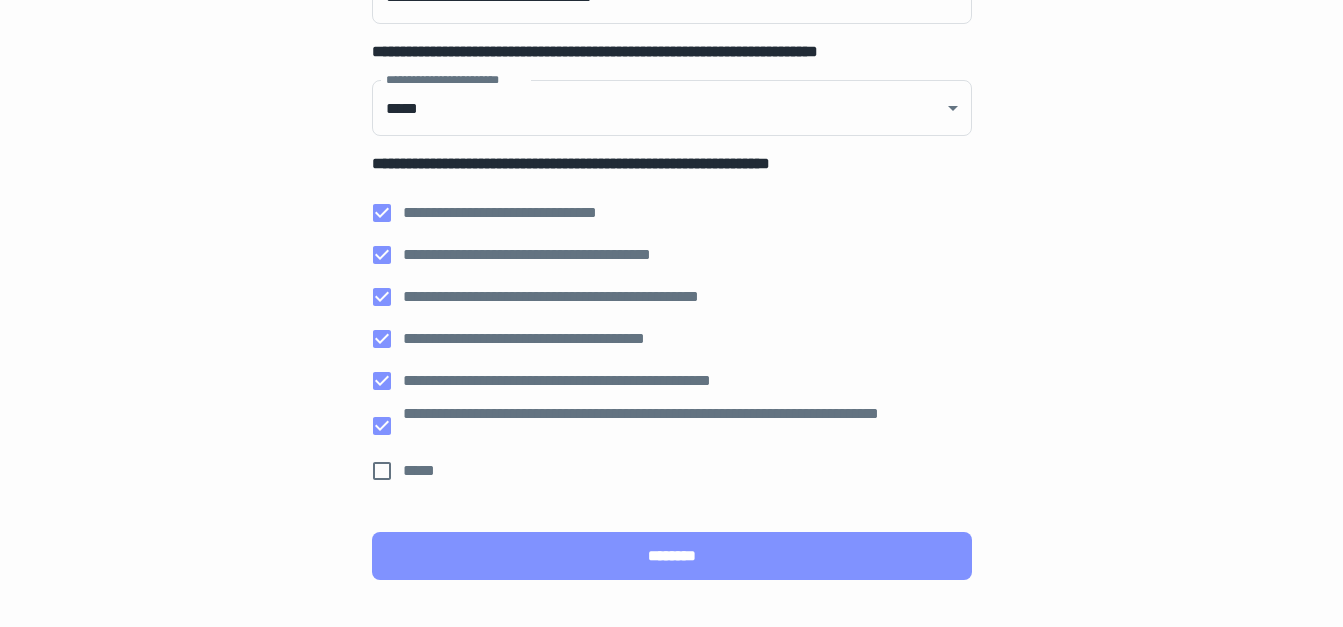 click on "********" at bounding box center (672, 556) 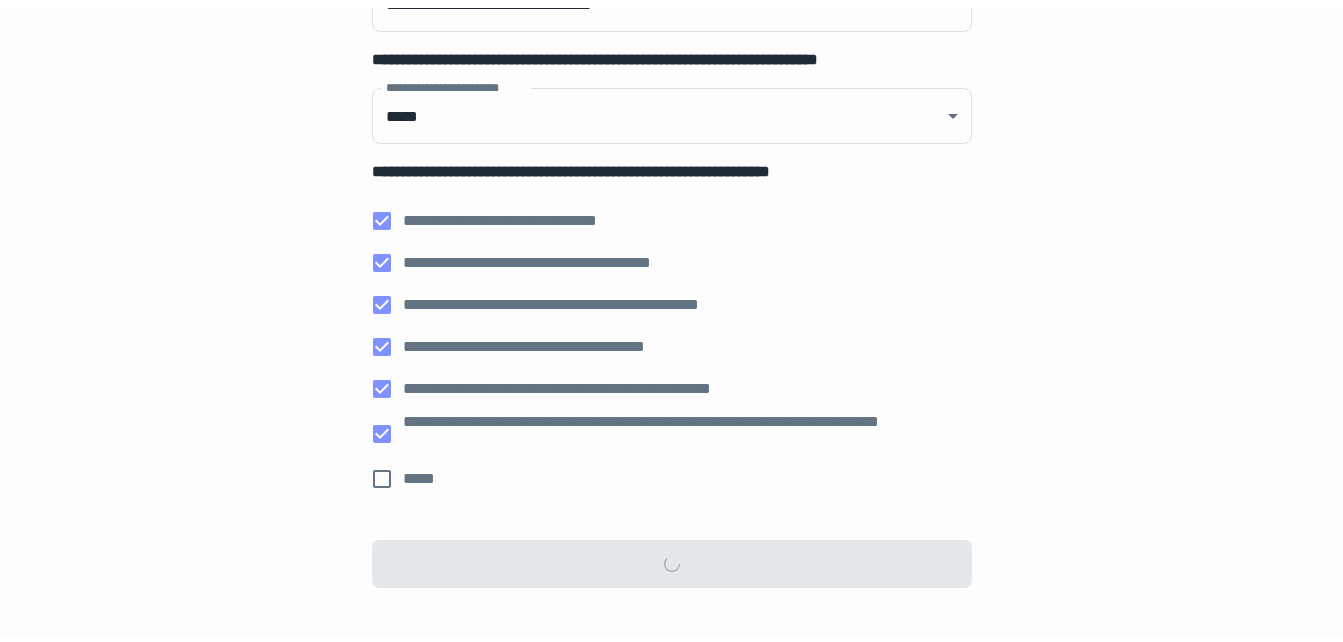scroll, scrollTop: 0, scrollLeft: 0, axis: both 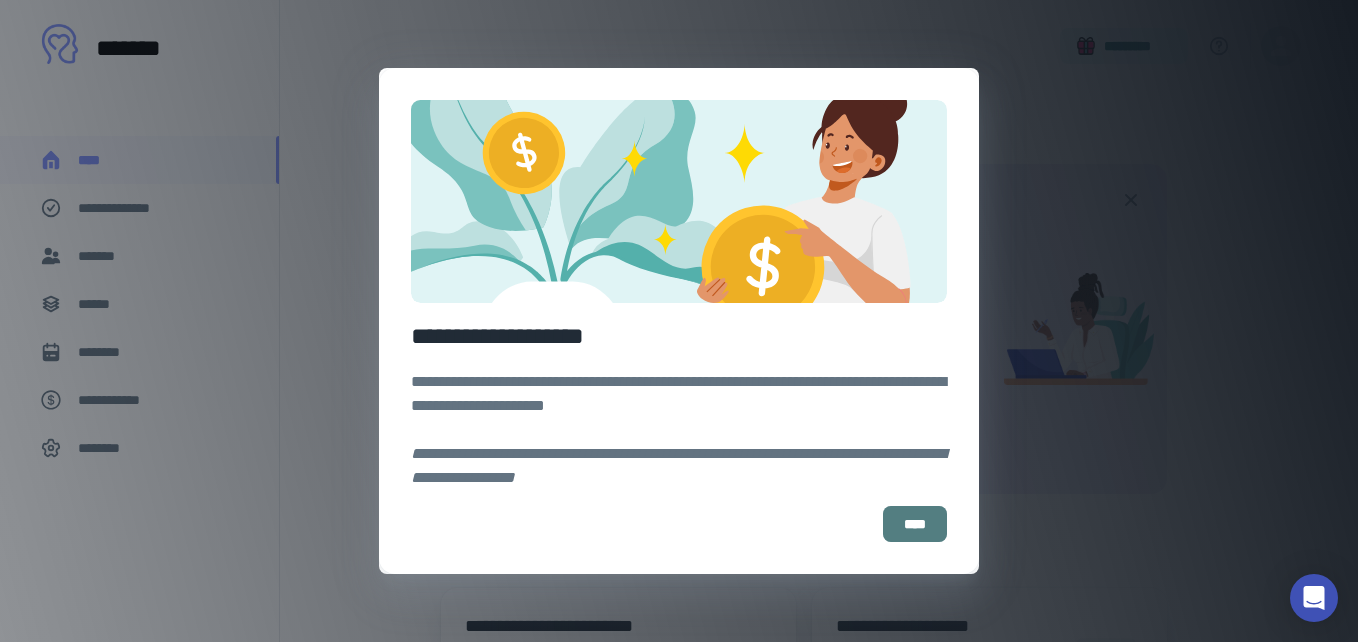 click on "****" at bounding box center (915, 524) 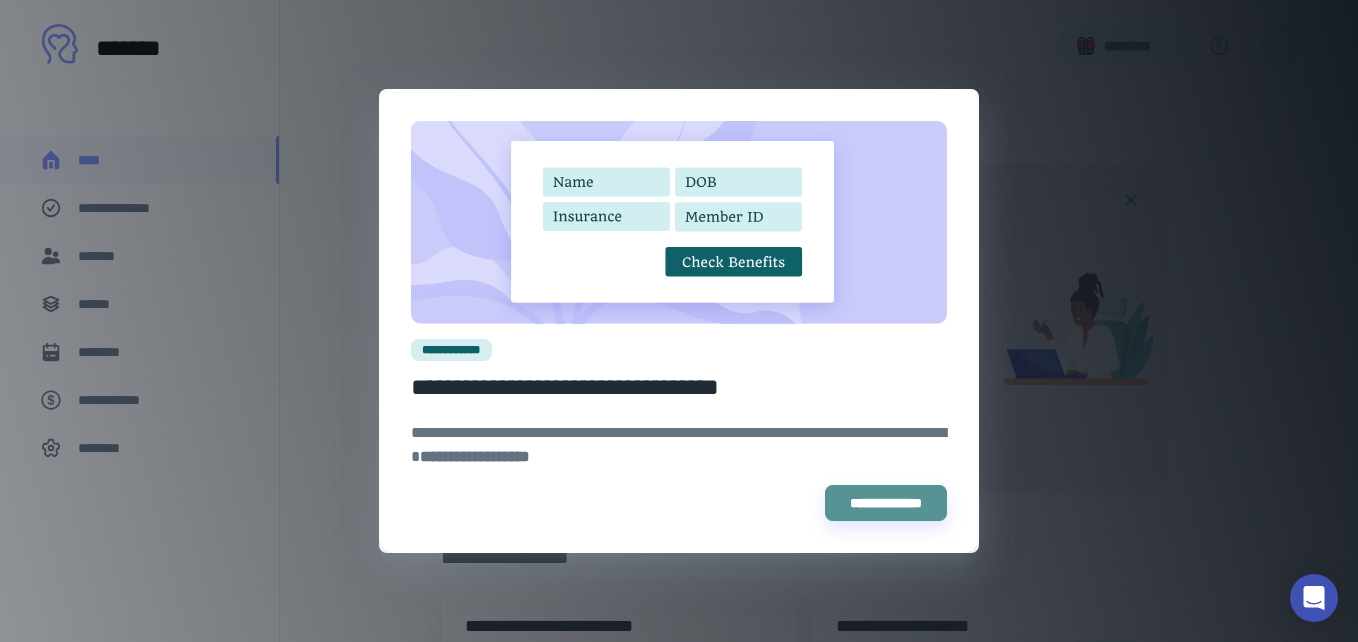 click on "**********" at bounding box center (886, 503) 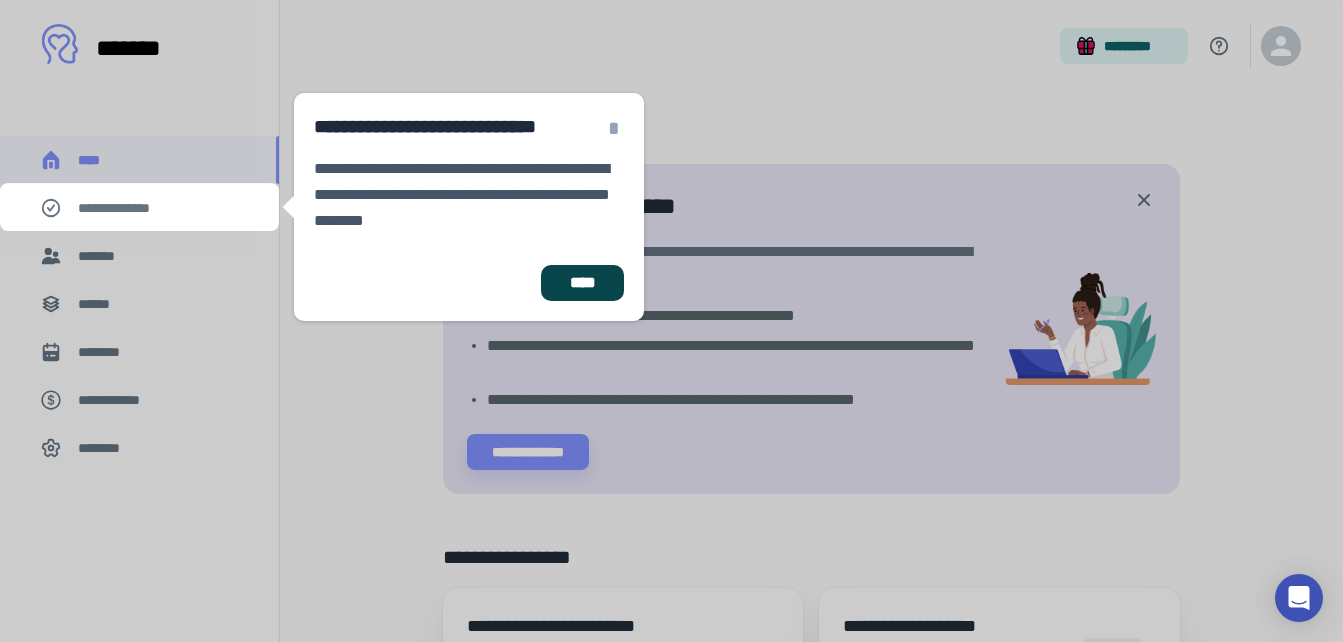 click on "****" at bounding box center [582, 283] 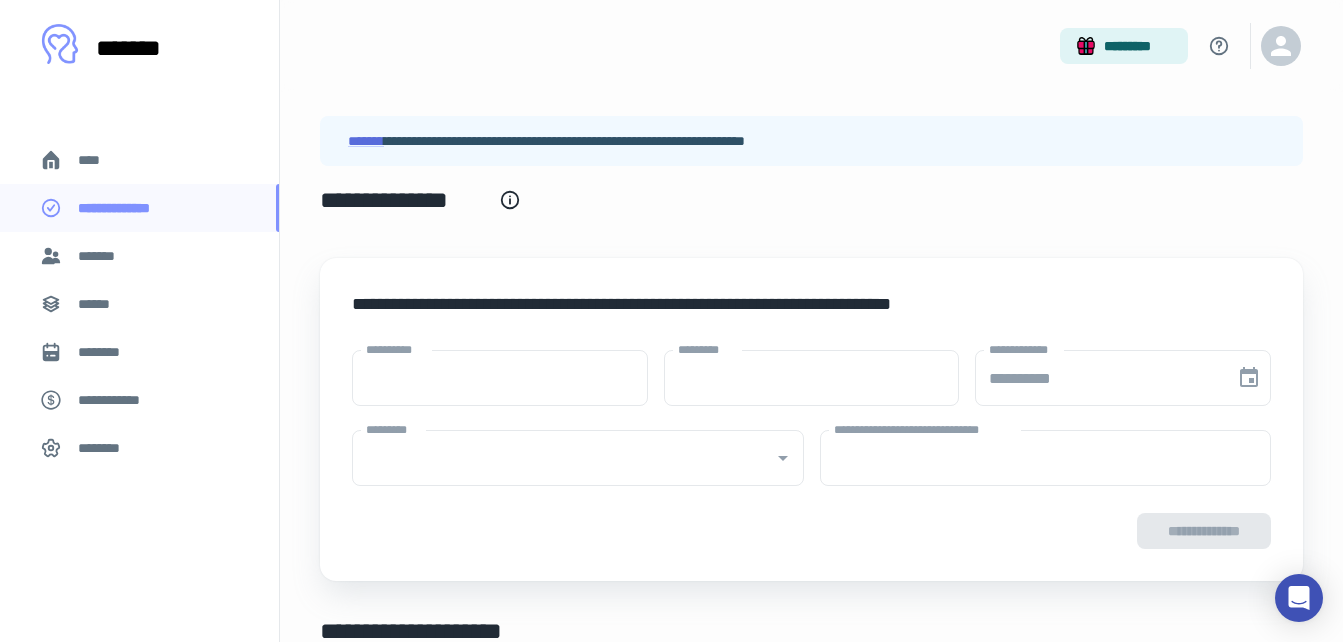 type on "****" 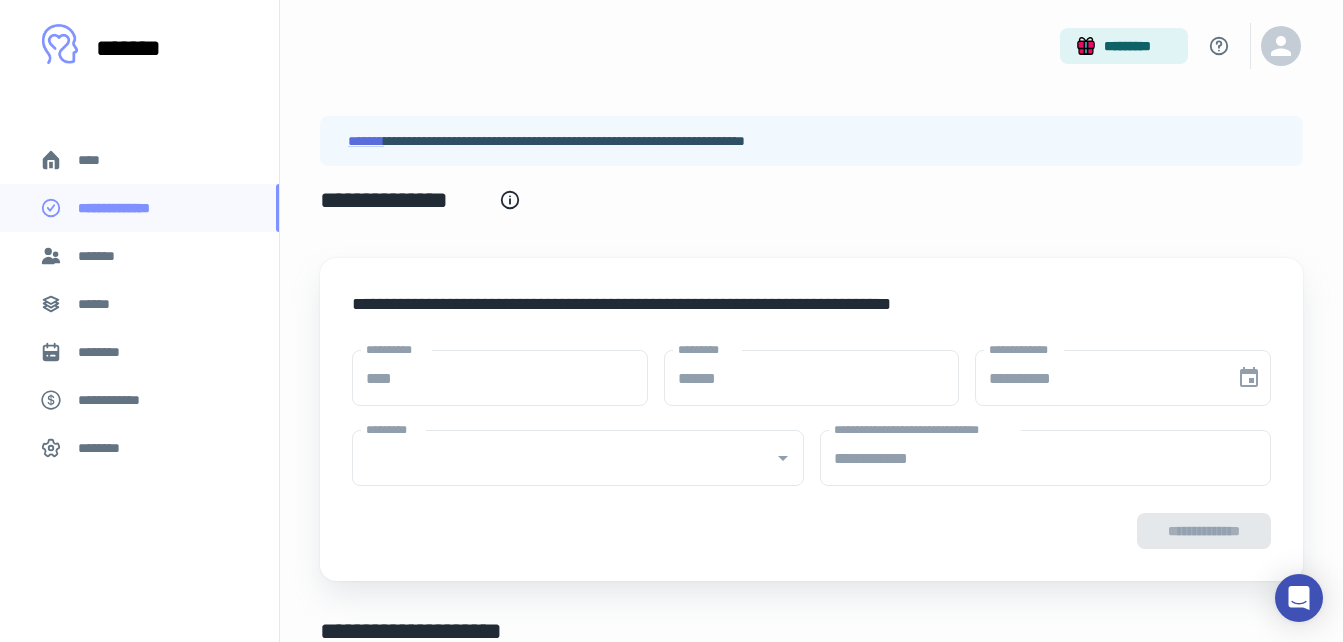 type on "**********" 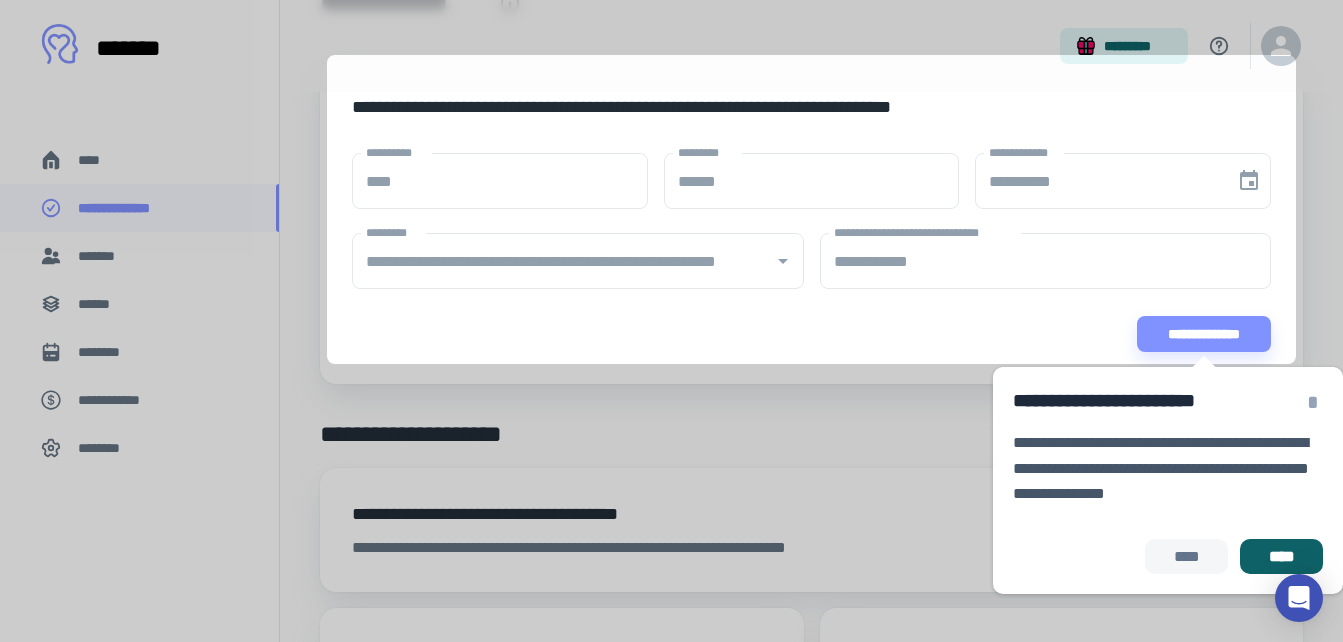 scroll, scrollTop: 210, scrollLeft: 0, axis: vertical 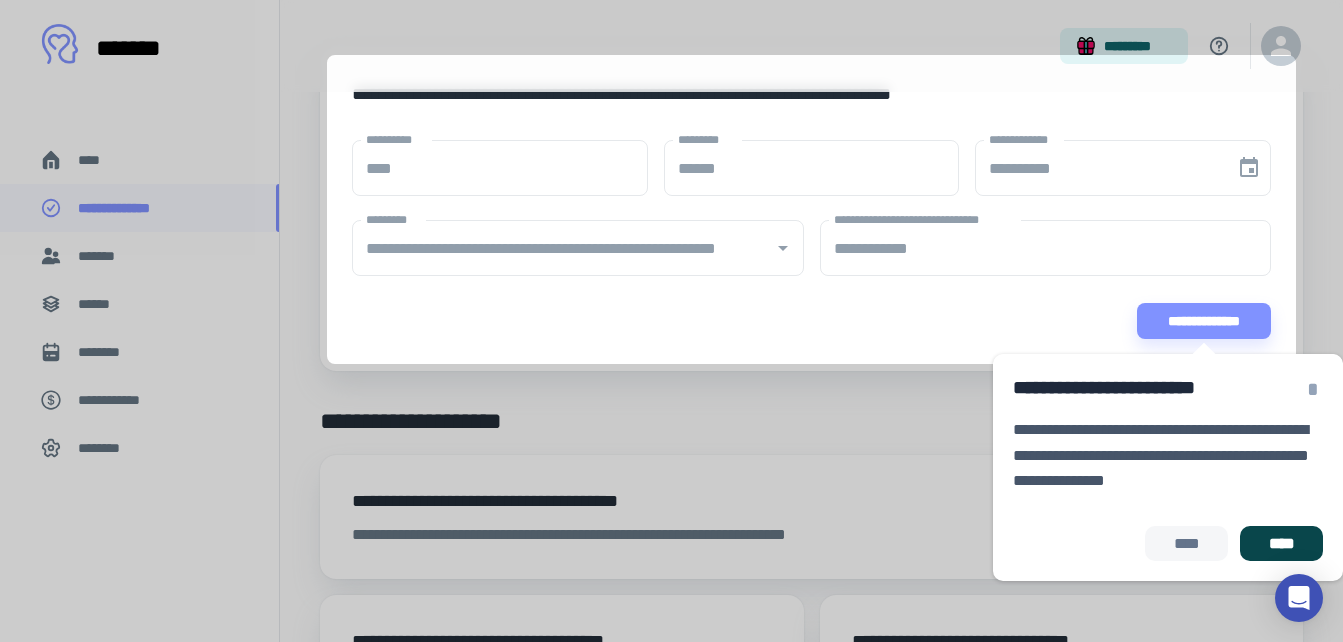 click on "****" at bounding box center [1281, 544] 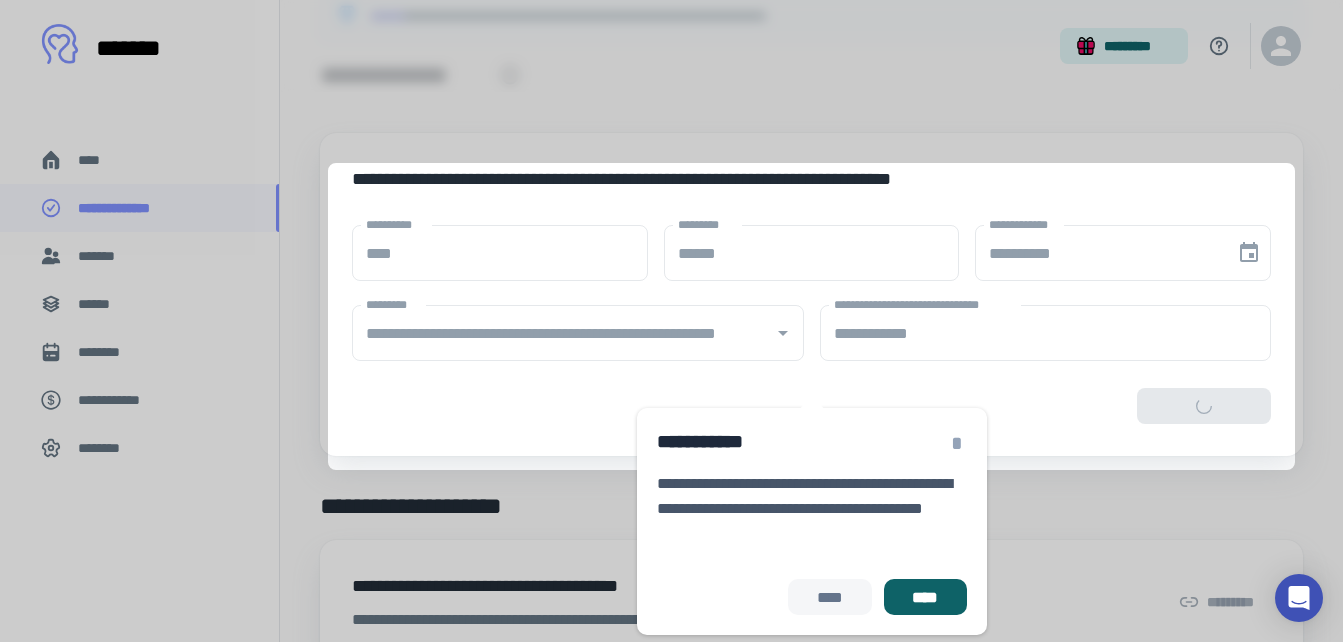 scroll, scrollTop: 99, scrollLeft: 0, axis: vertical 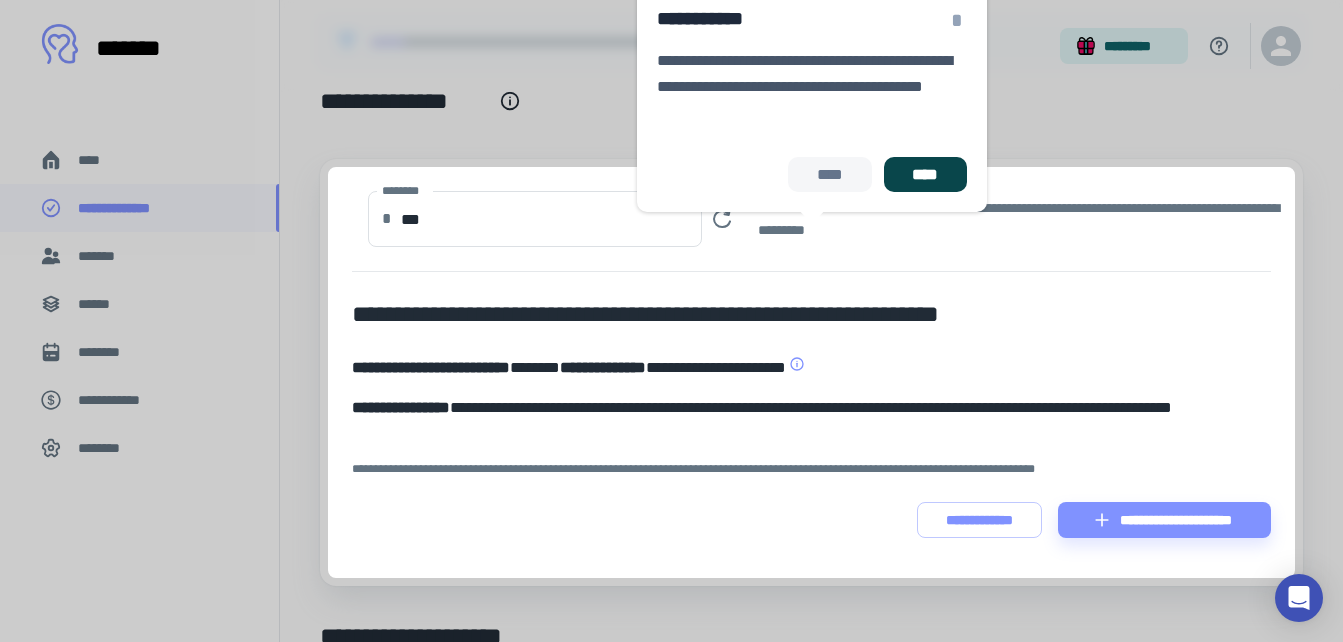 click on "****" at bounding box center (925, 175) 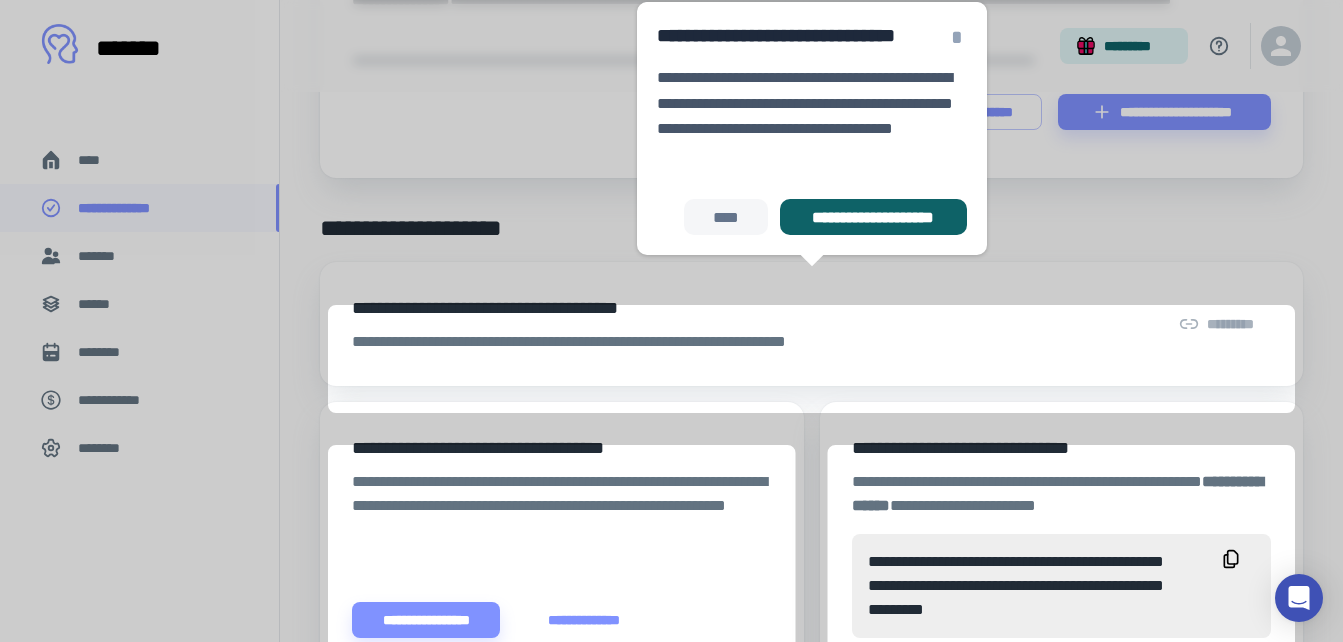 scroll, scrollTop: 510, scrollLeft: 0, axis: vertical 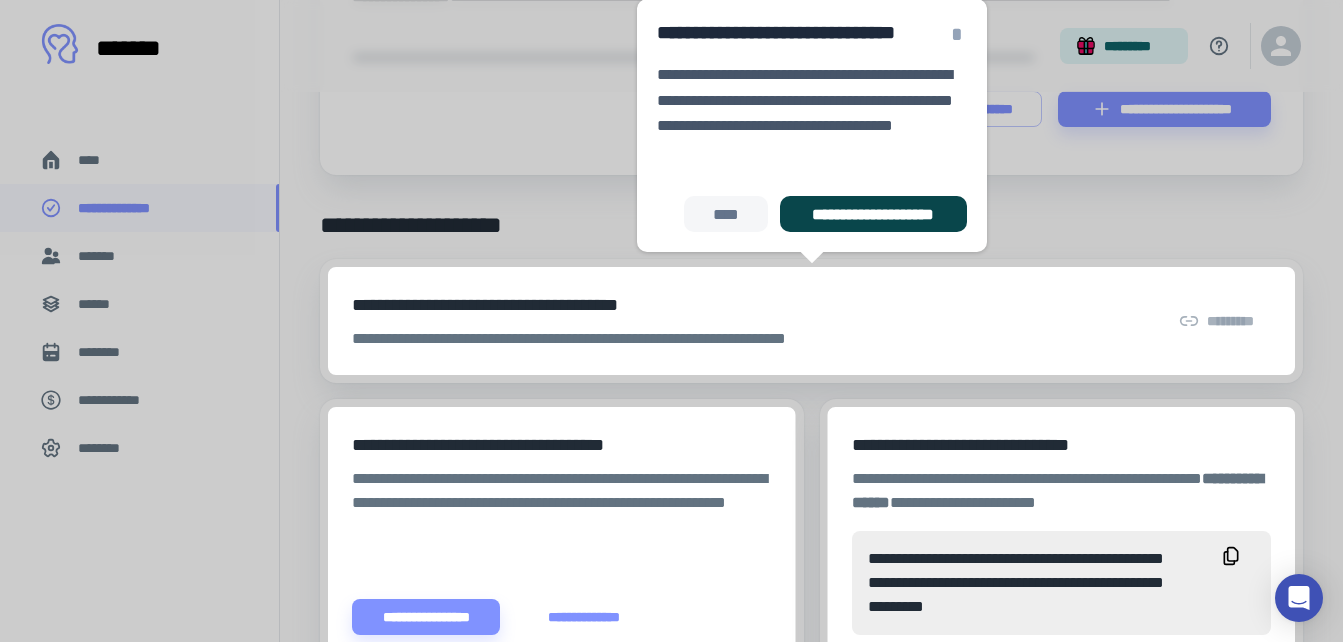 click on "**********" at bounding box center [873, 214] 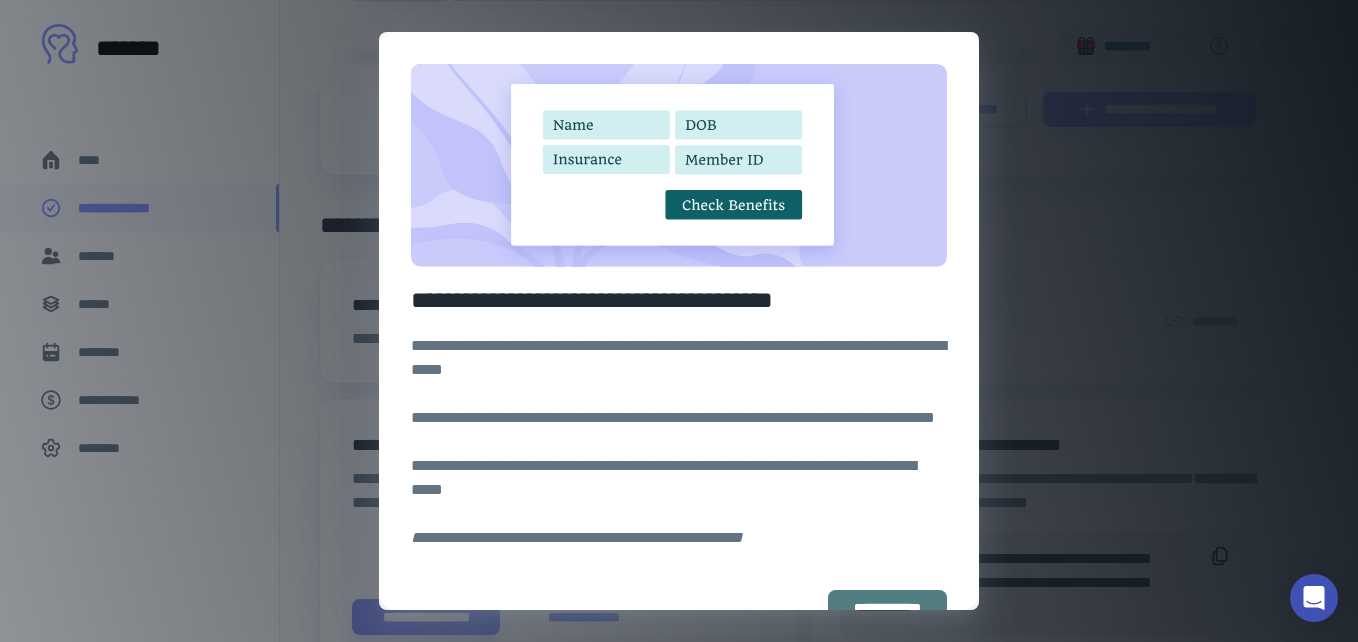 click on "**********" at bounding box center (887, 608) 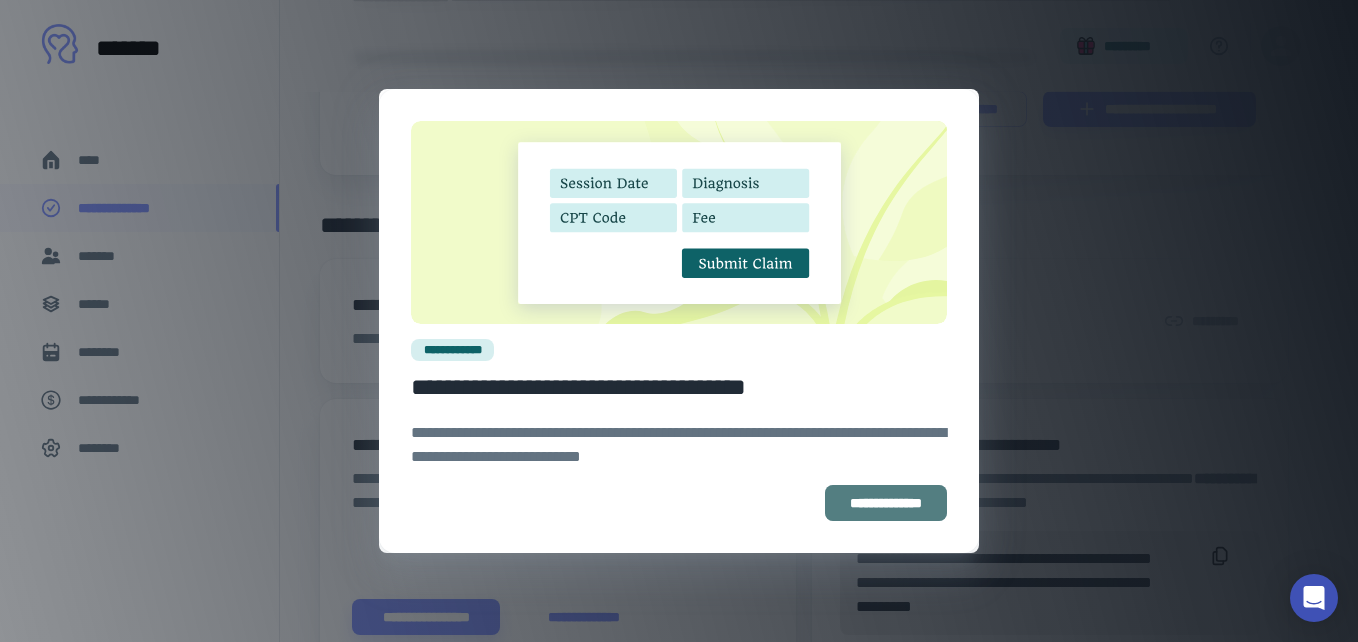 click on "**********" at bounding box center [886, 503] 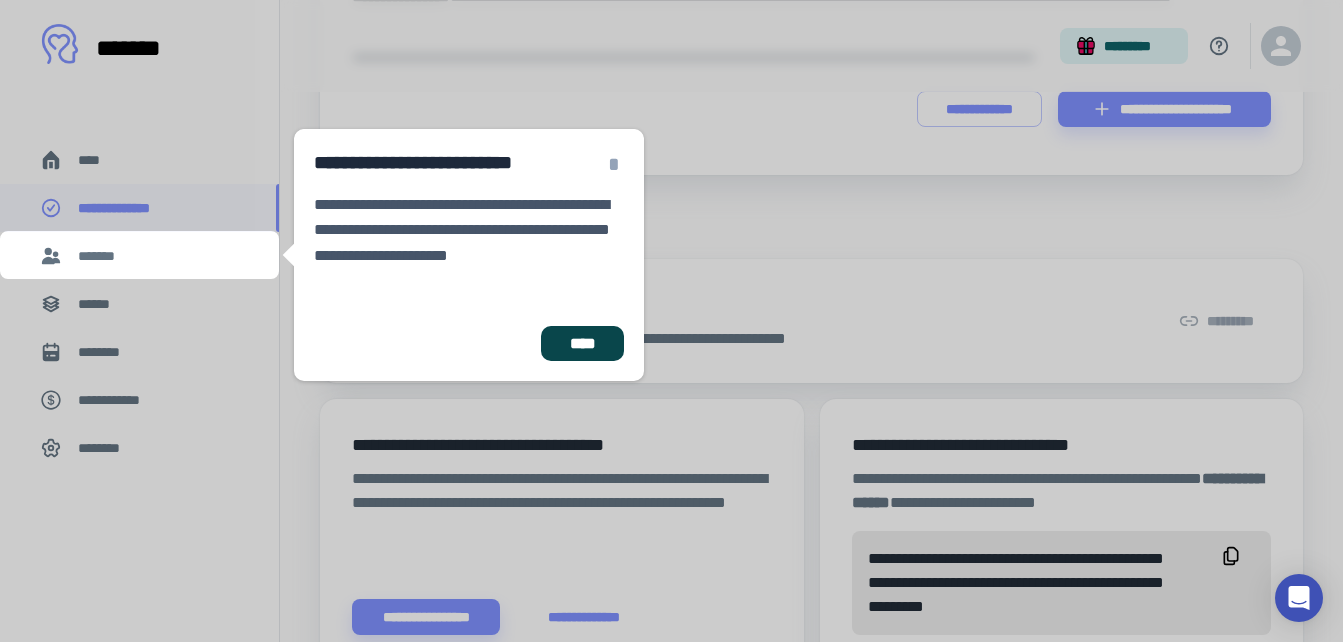 click on "****" at bounding box center [582, 344] 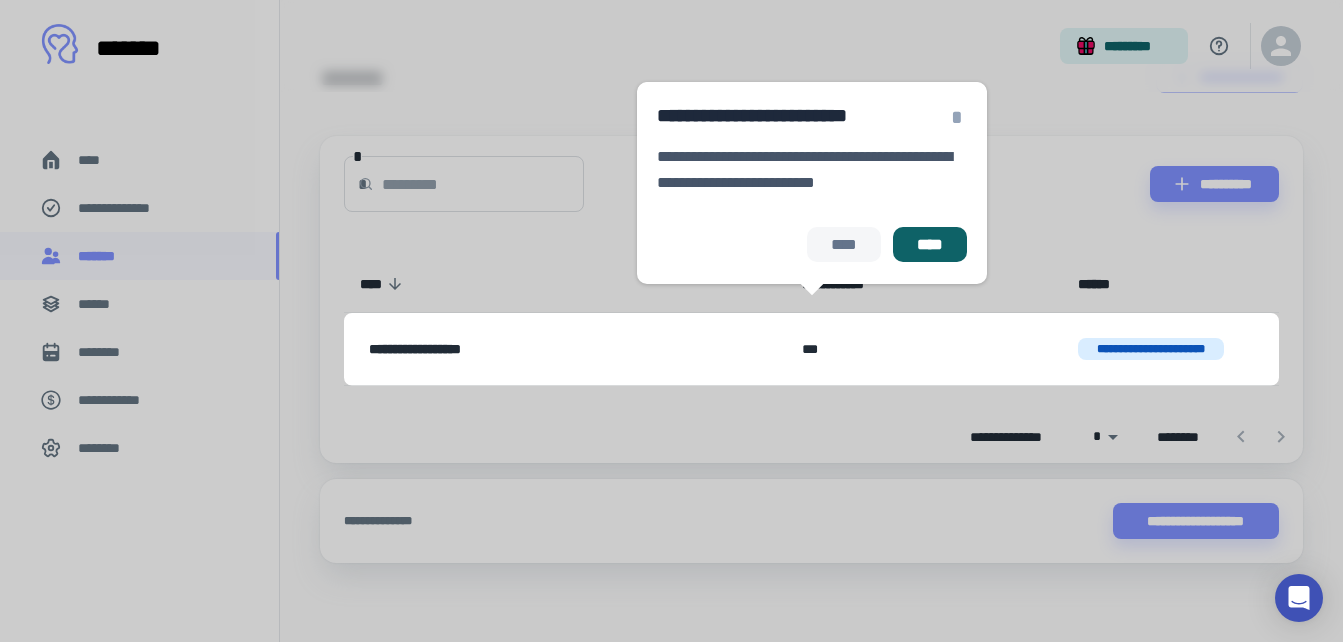scroll, scrollTop: 57, scrollLeft: 0, axis: vertical 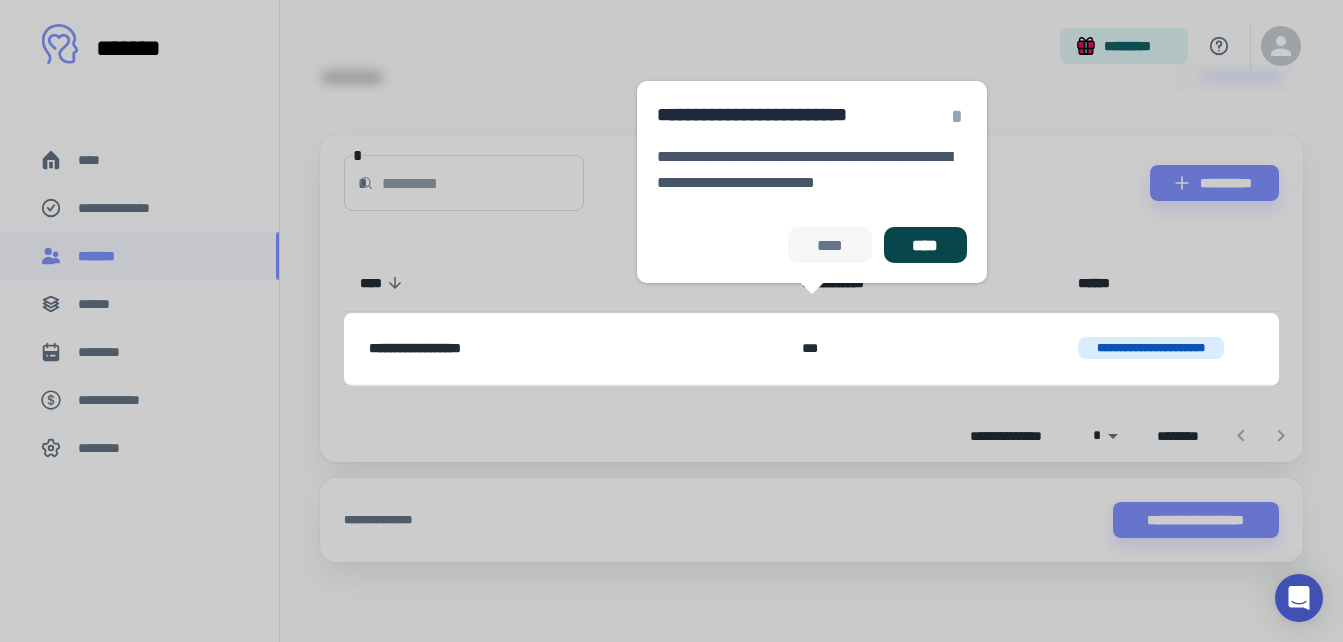 click on "****" at bounding box center (925, 245) 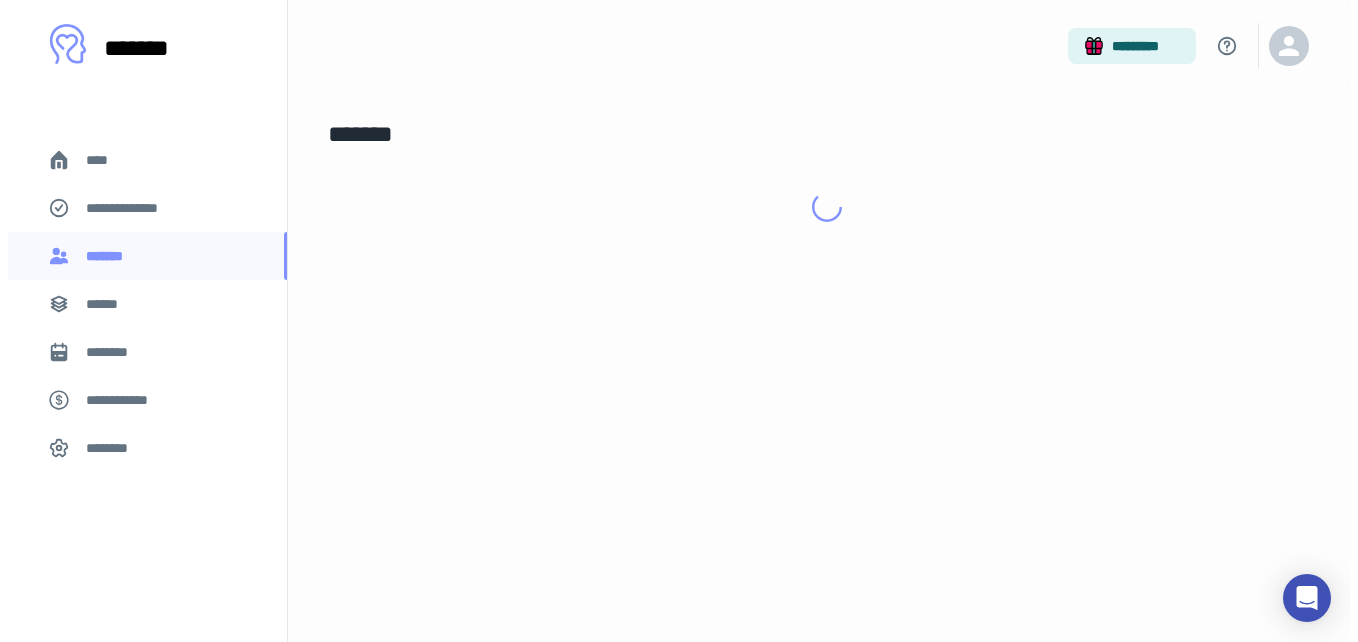 scroll, scrollTop: 0, scrollLeft: 0, axis: both 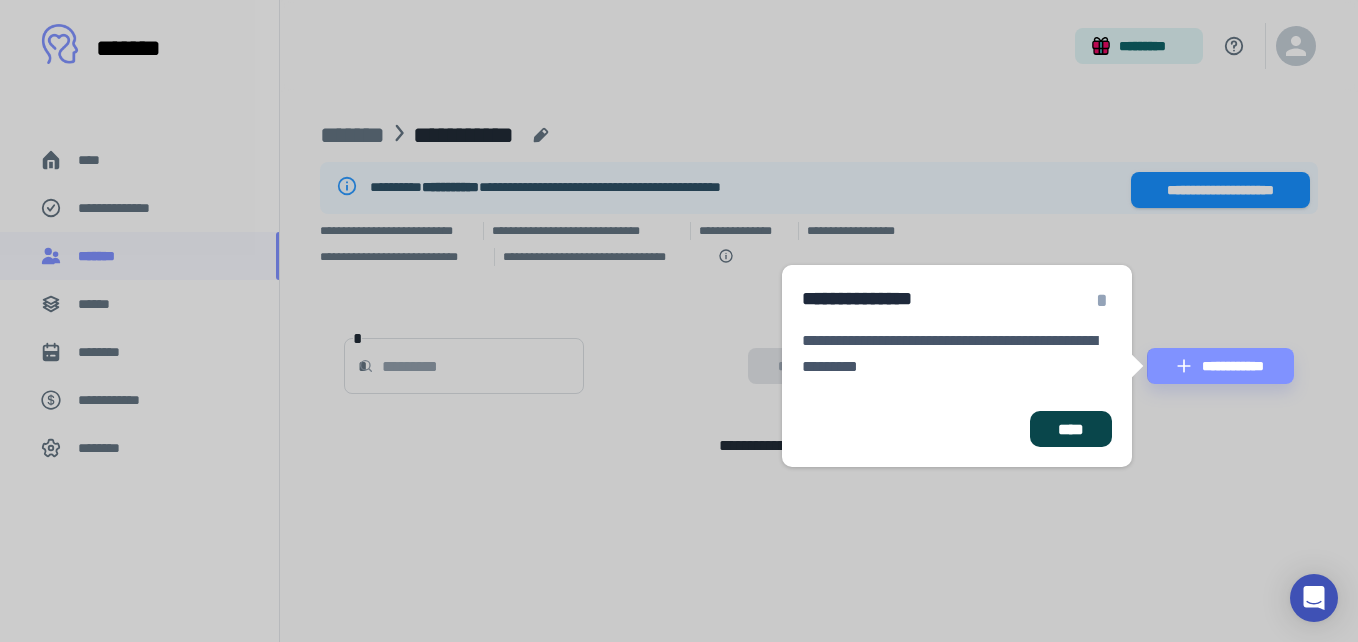 click on "****" at bounding box center (1071, 429) 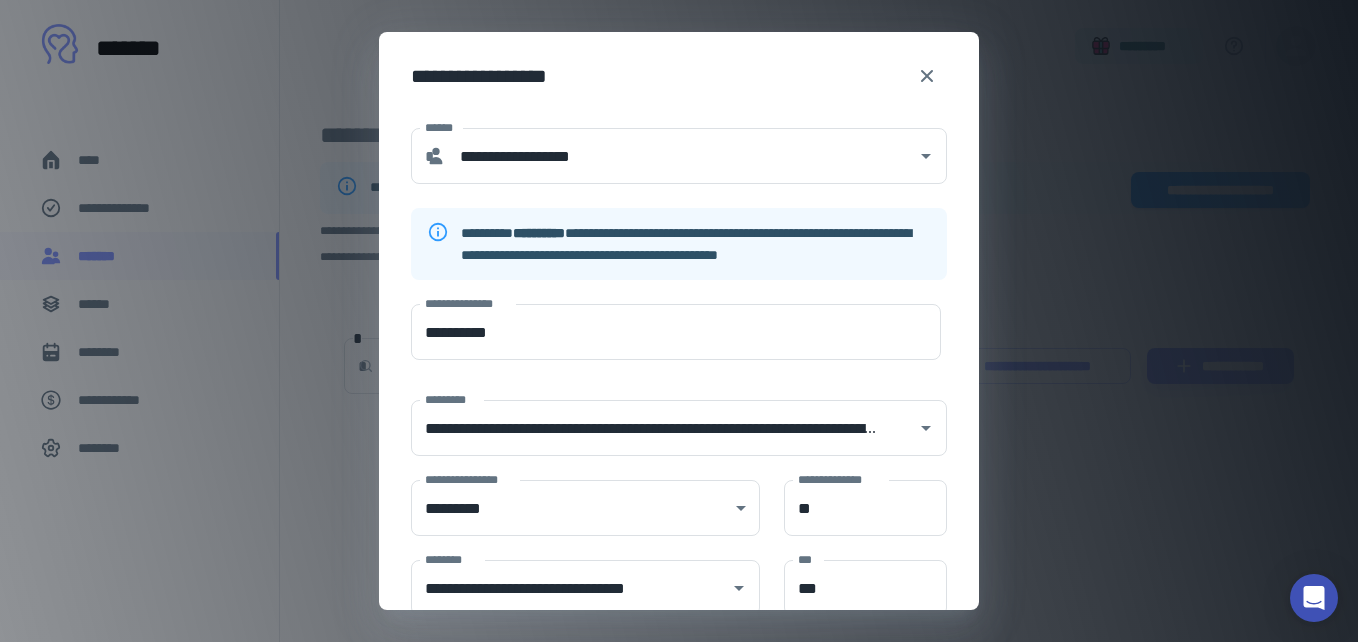 scroll, scrollTop: 11, scrollLeft: 0, axis: vertical 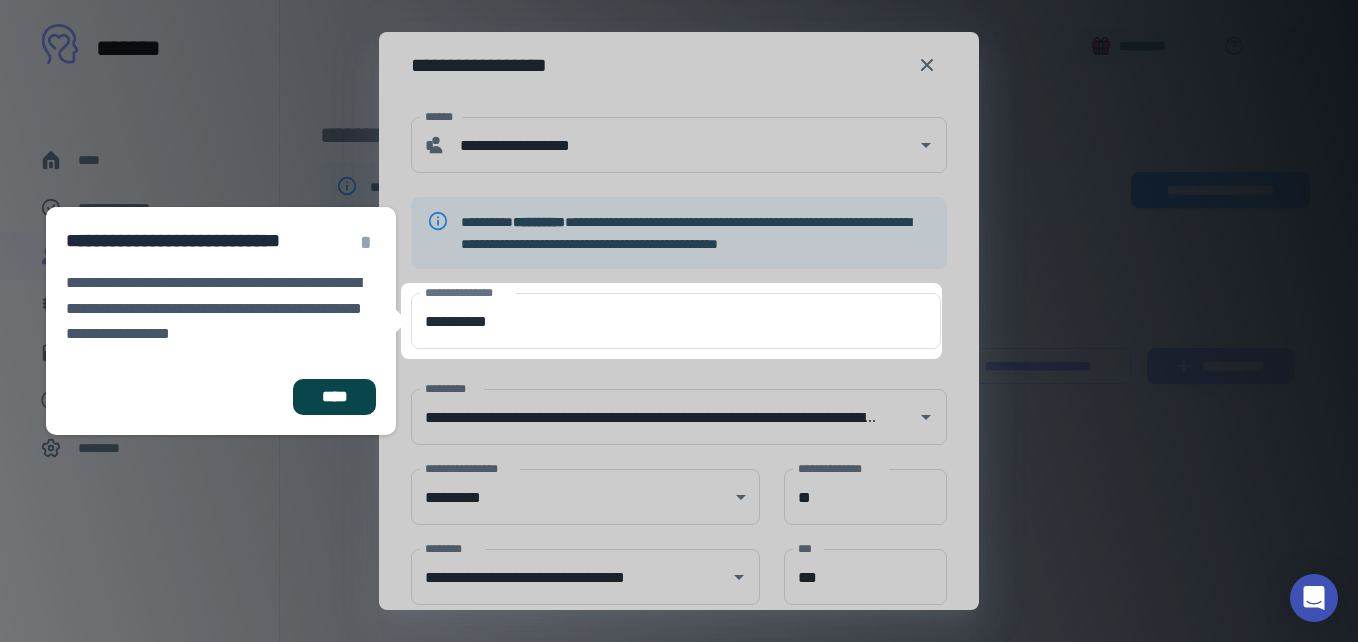 click on "****" at bounding box center (334, 397) 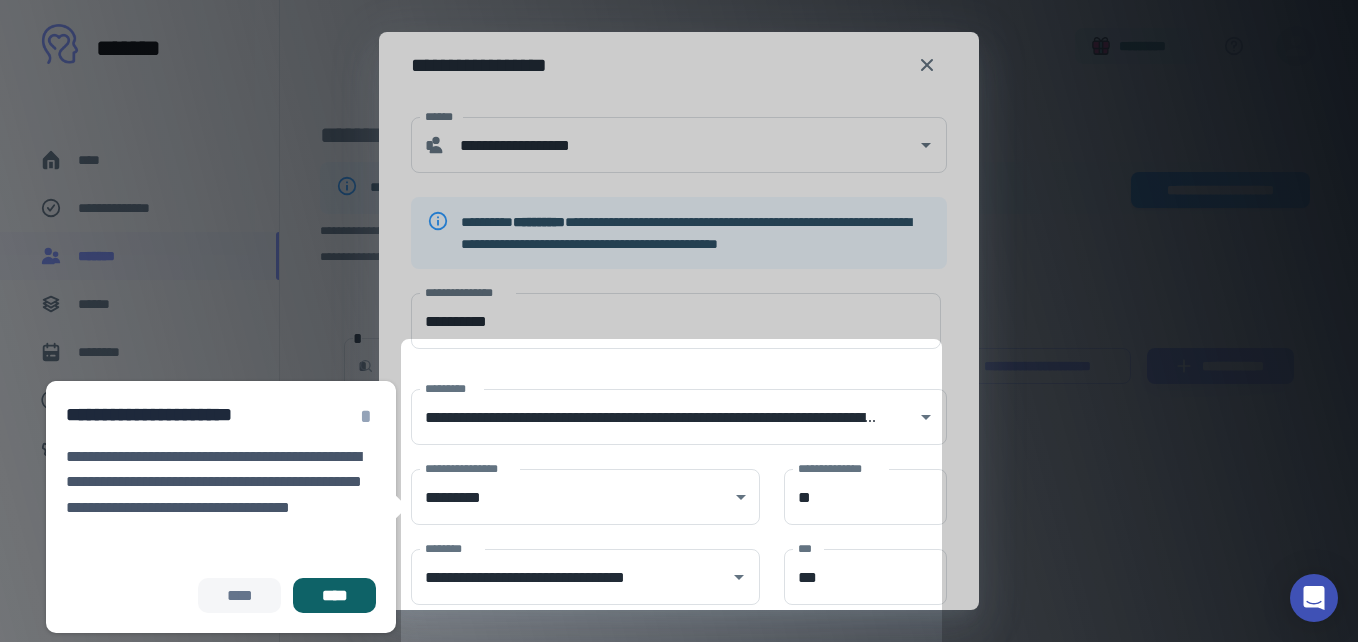 scroll, scrollTop: 197, scrollLeft: 0, axis: vertical 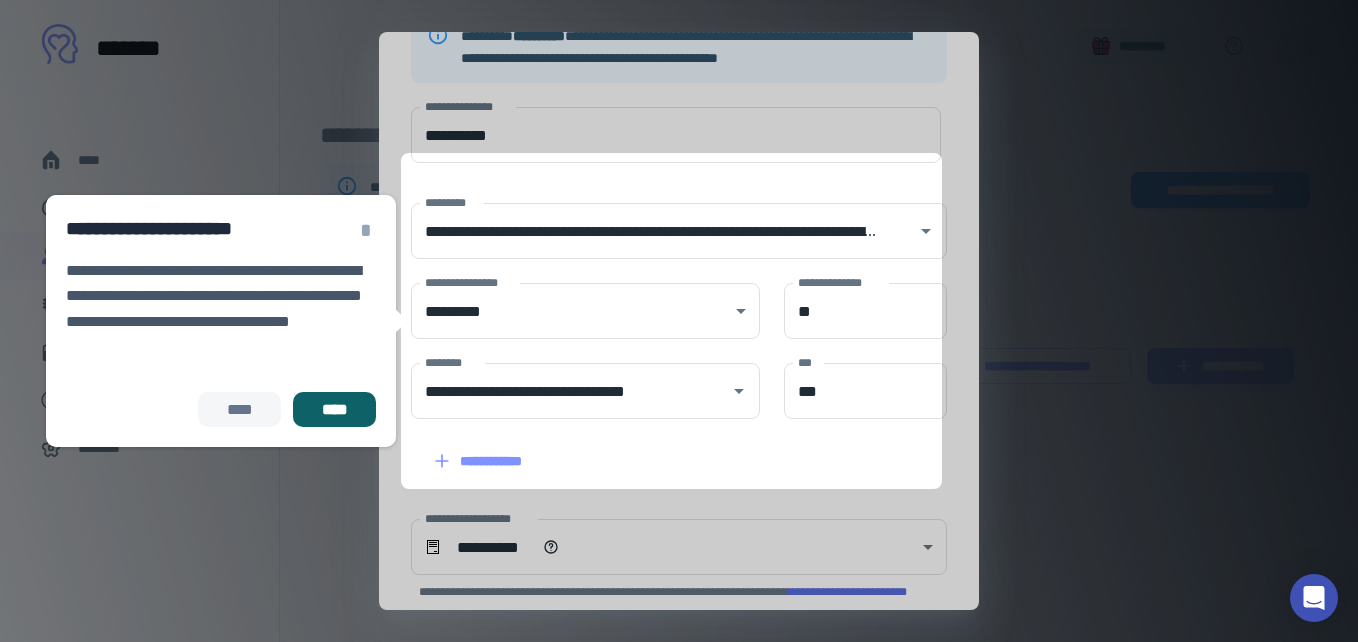 click on "****" at bounding box center (334, 410) 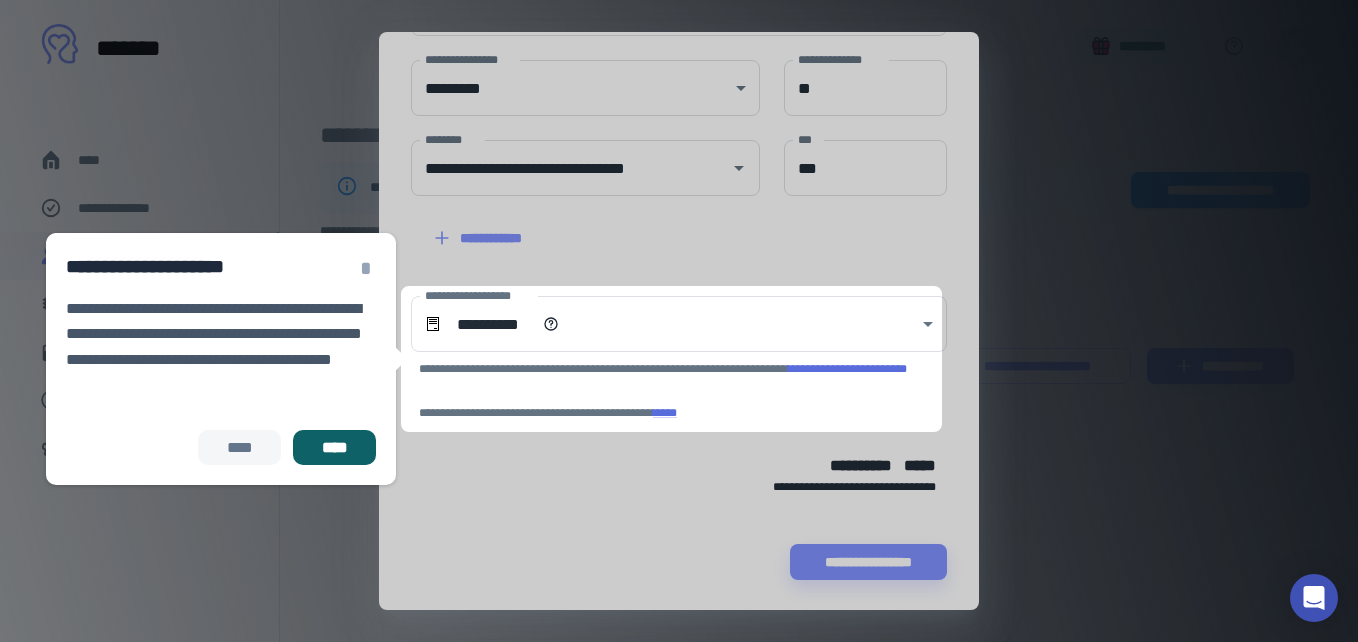 scroll, scrollTop: 422, scrollLeft: 0, axis: vertical 